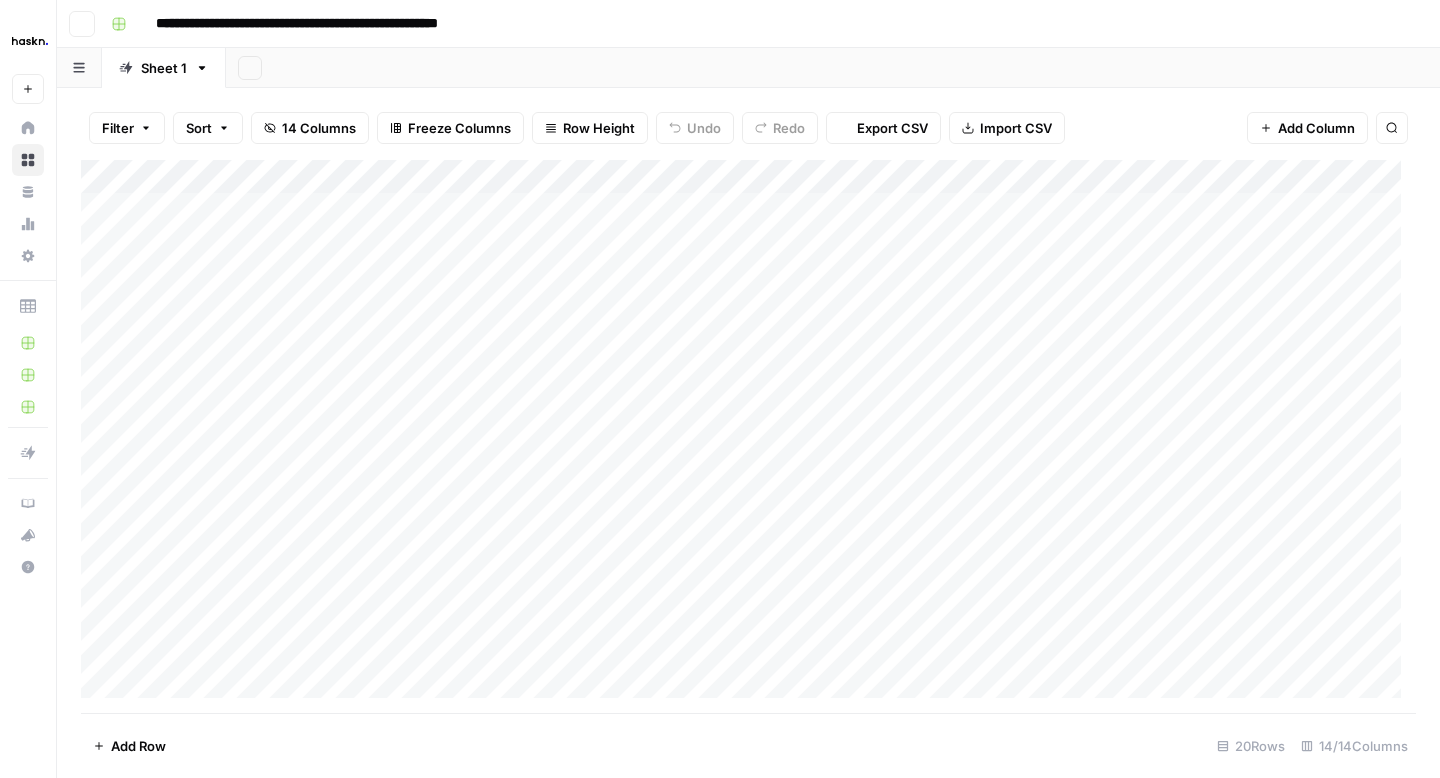scroll, scrollTop: 0, scrollLeft: 0, axis: both 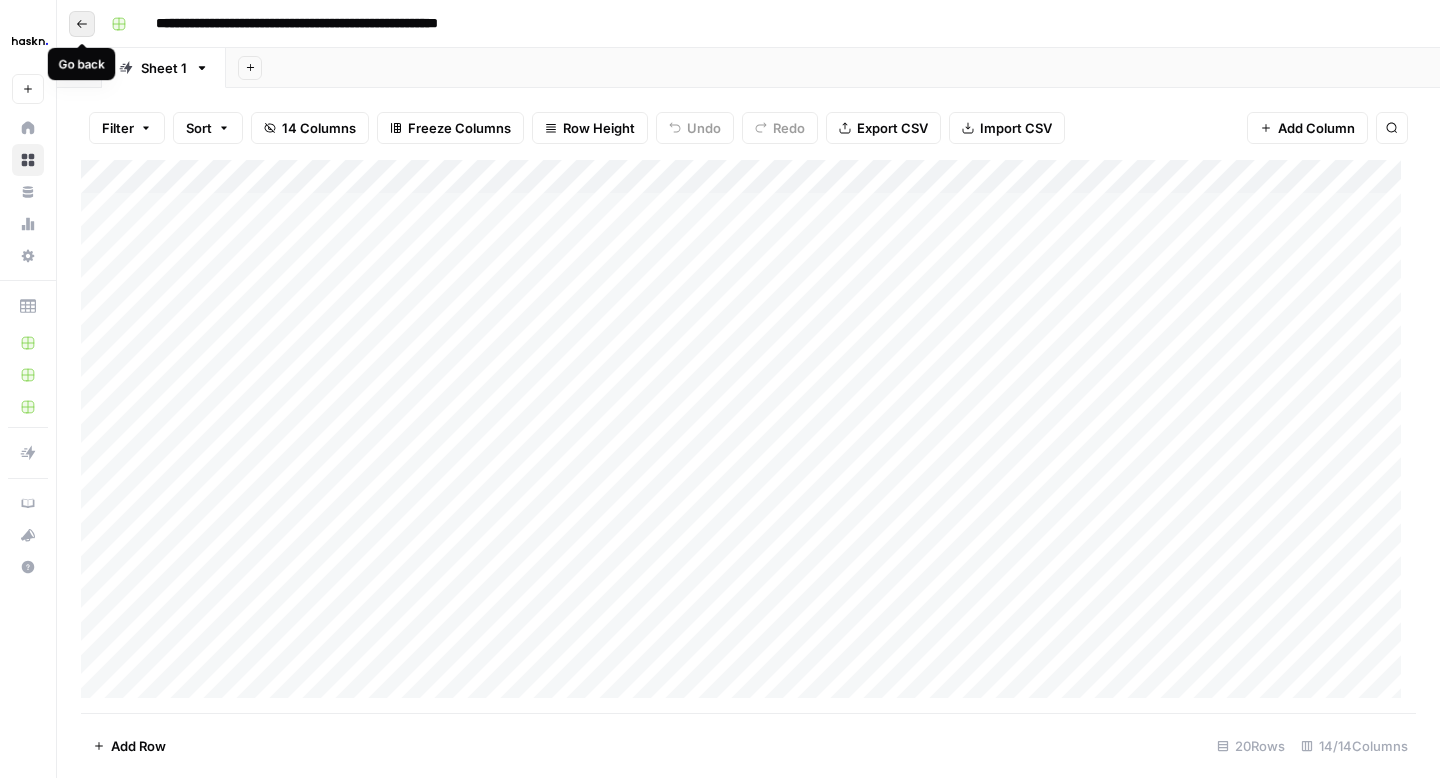 click on "Go back" at bounding box center [82, 24] 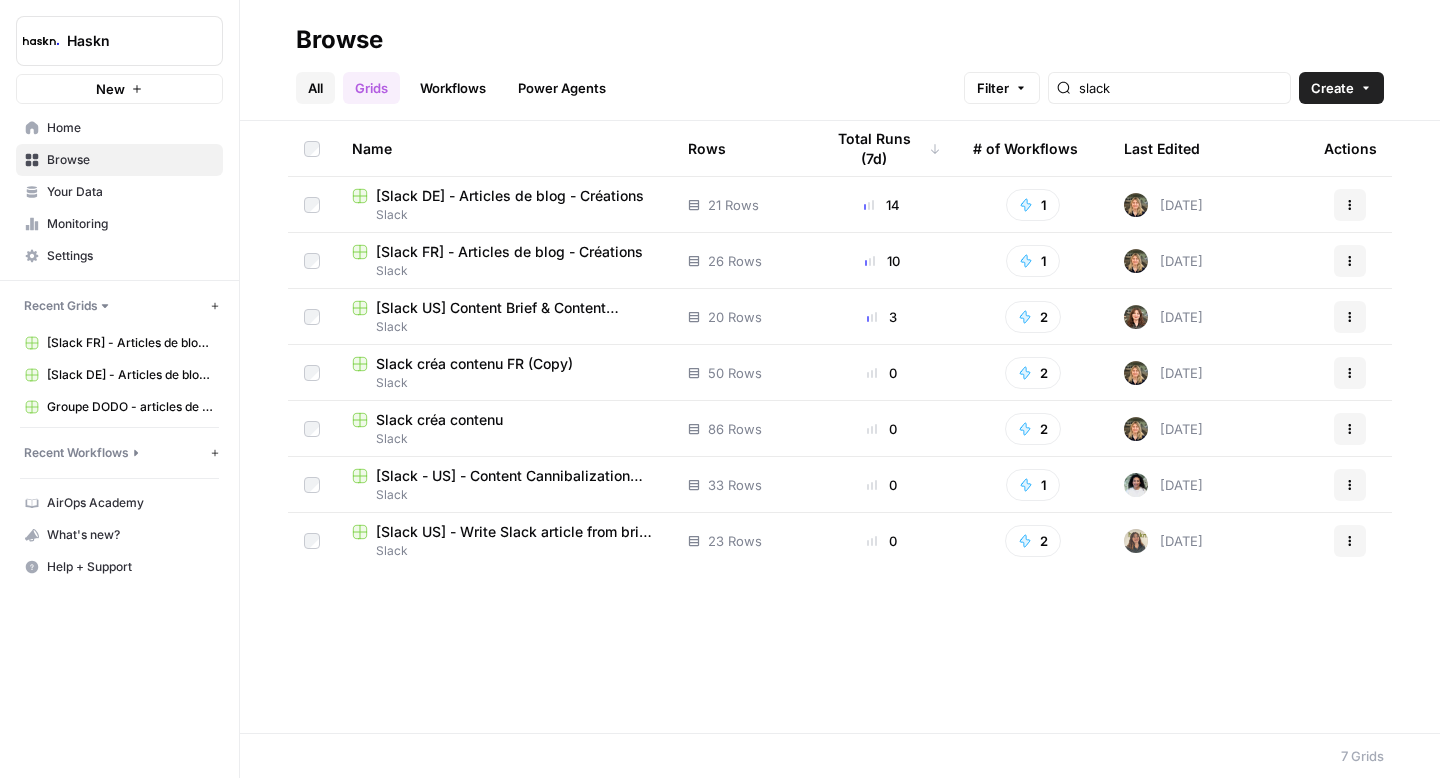 click on "All" at bounding box center [315, 88] 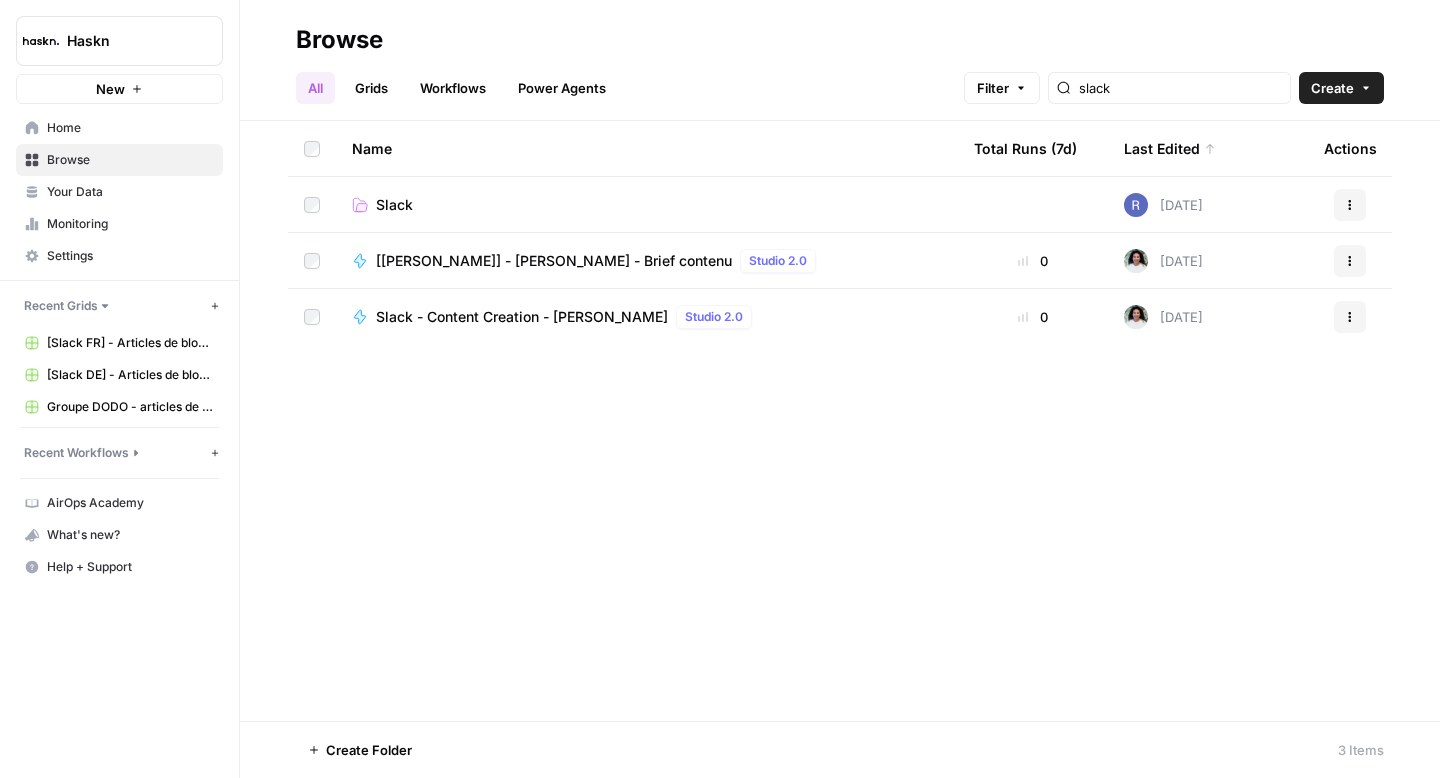 click on "Slack" at bounding box center (394, 205) 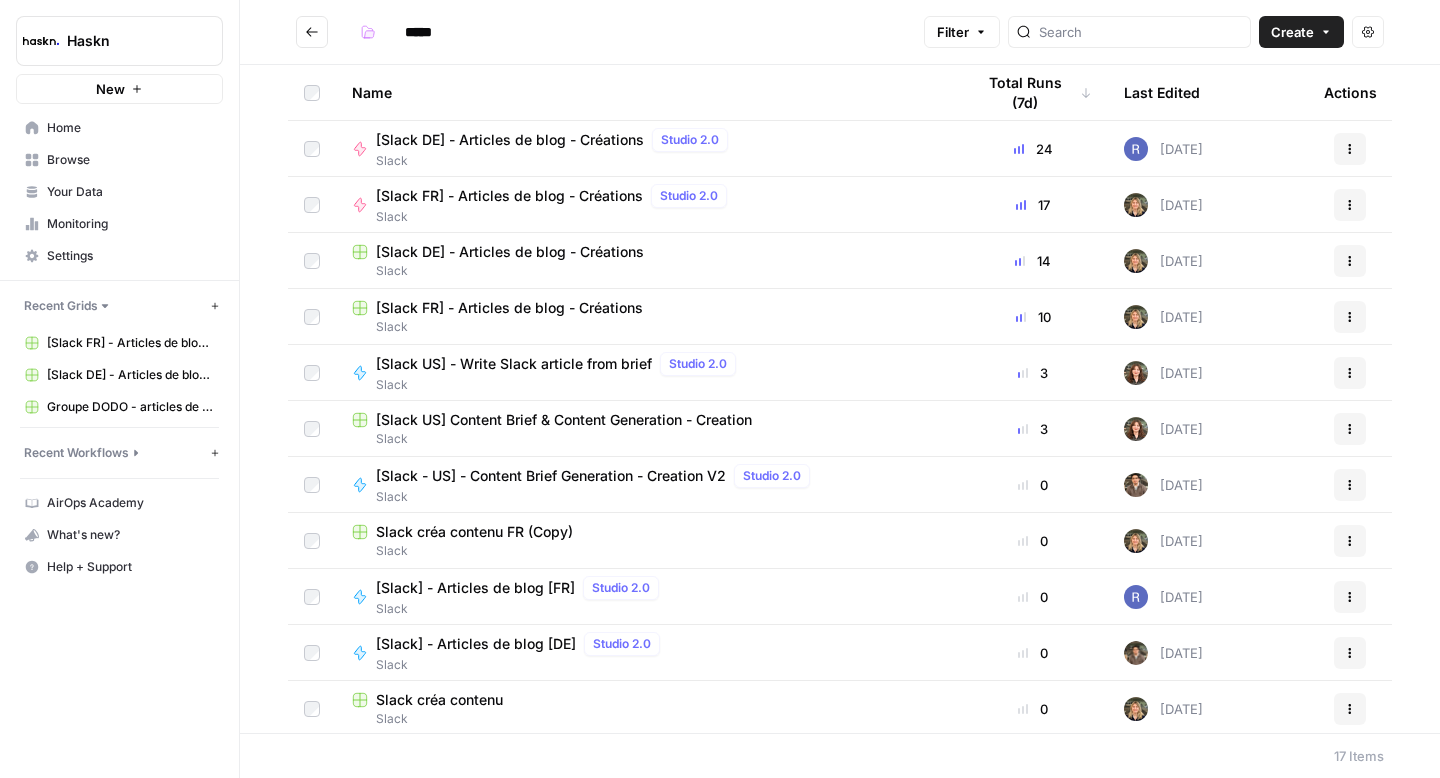 click on "[Slack - US] - Content Brief Generation - Creation V2" at bounding box center [551, 476] 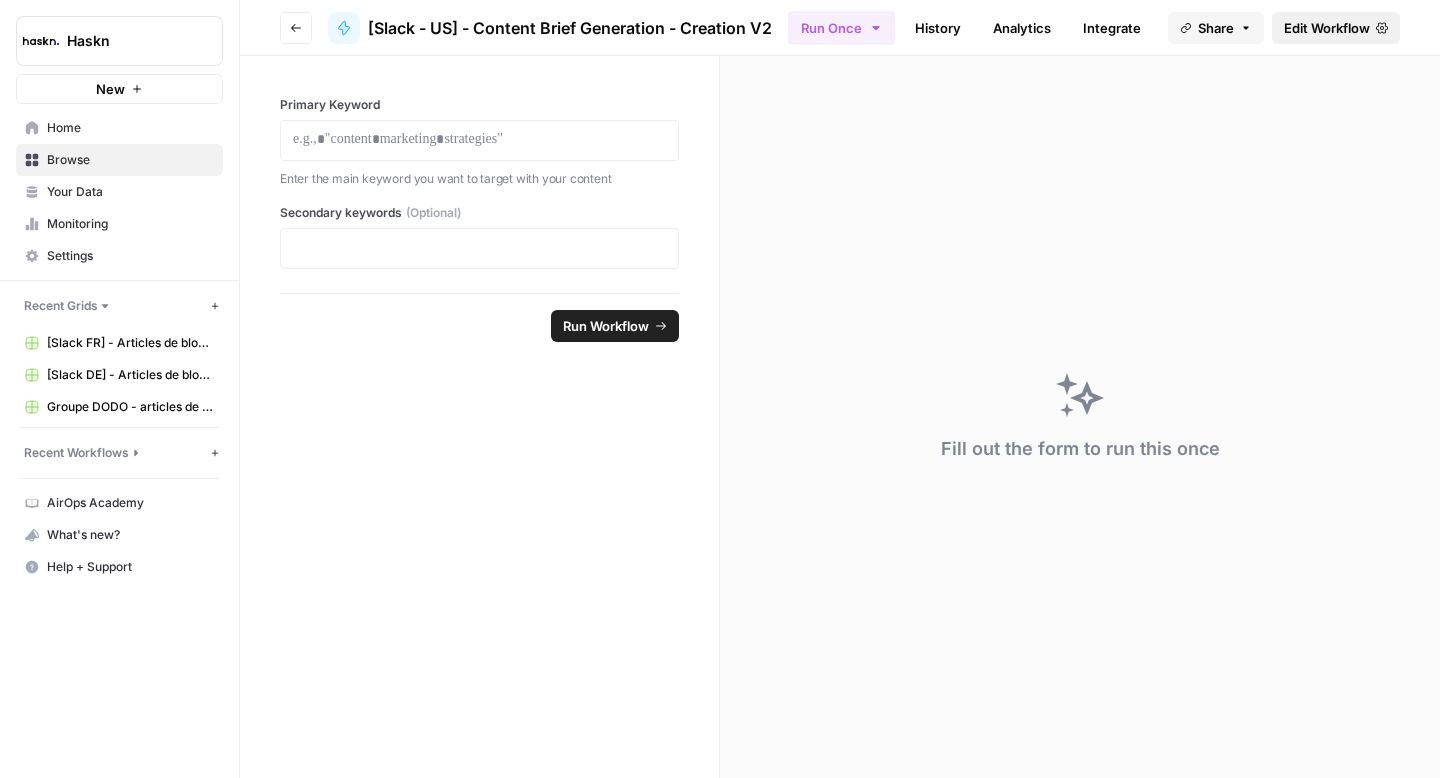 click on "Edit Workflow" at bounding box center (1327, 28) 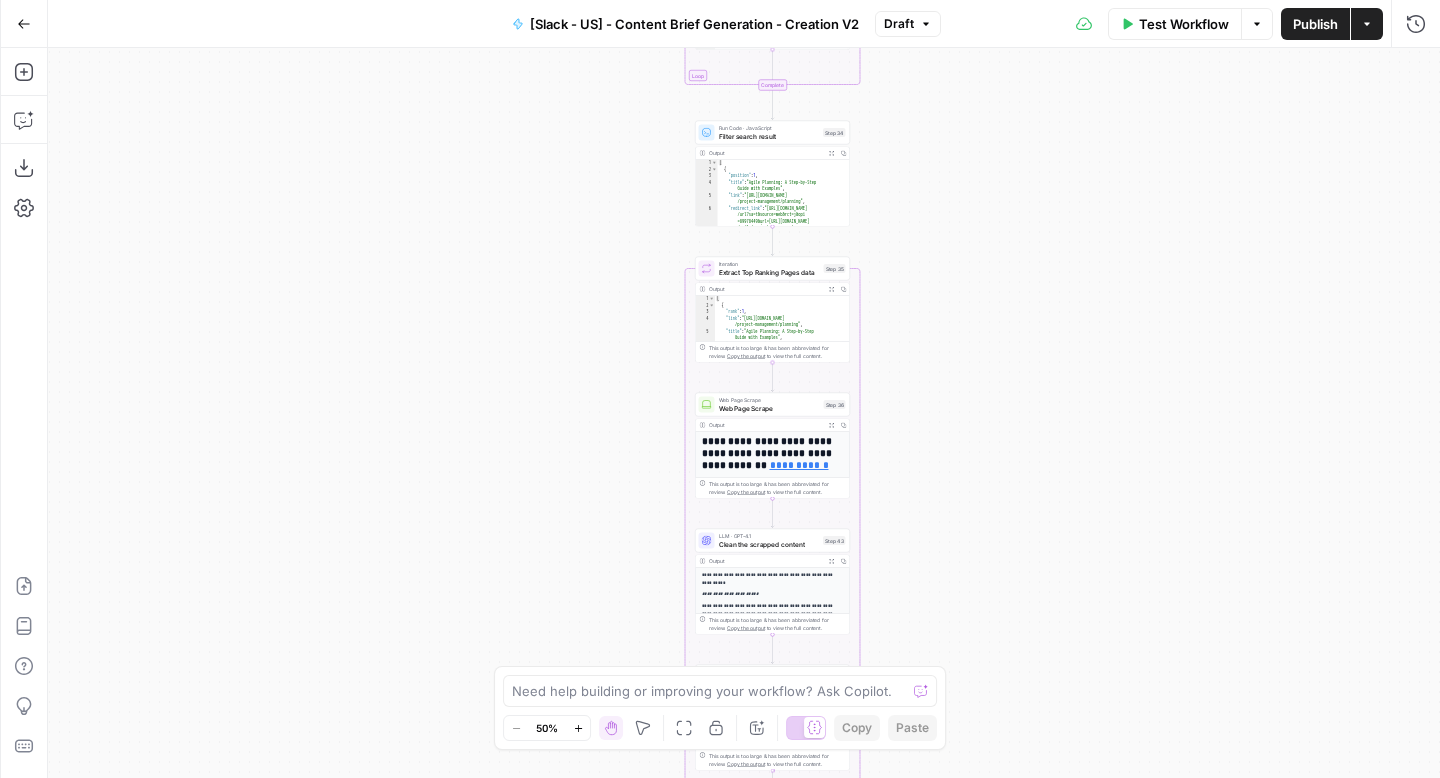 click on "Iteration Extract Top Ranking Pages data Step 35 Copy step Delete step Add Note Test" at bounding box center (772, 269) 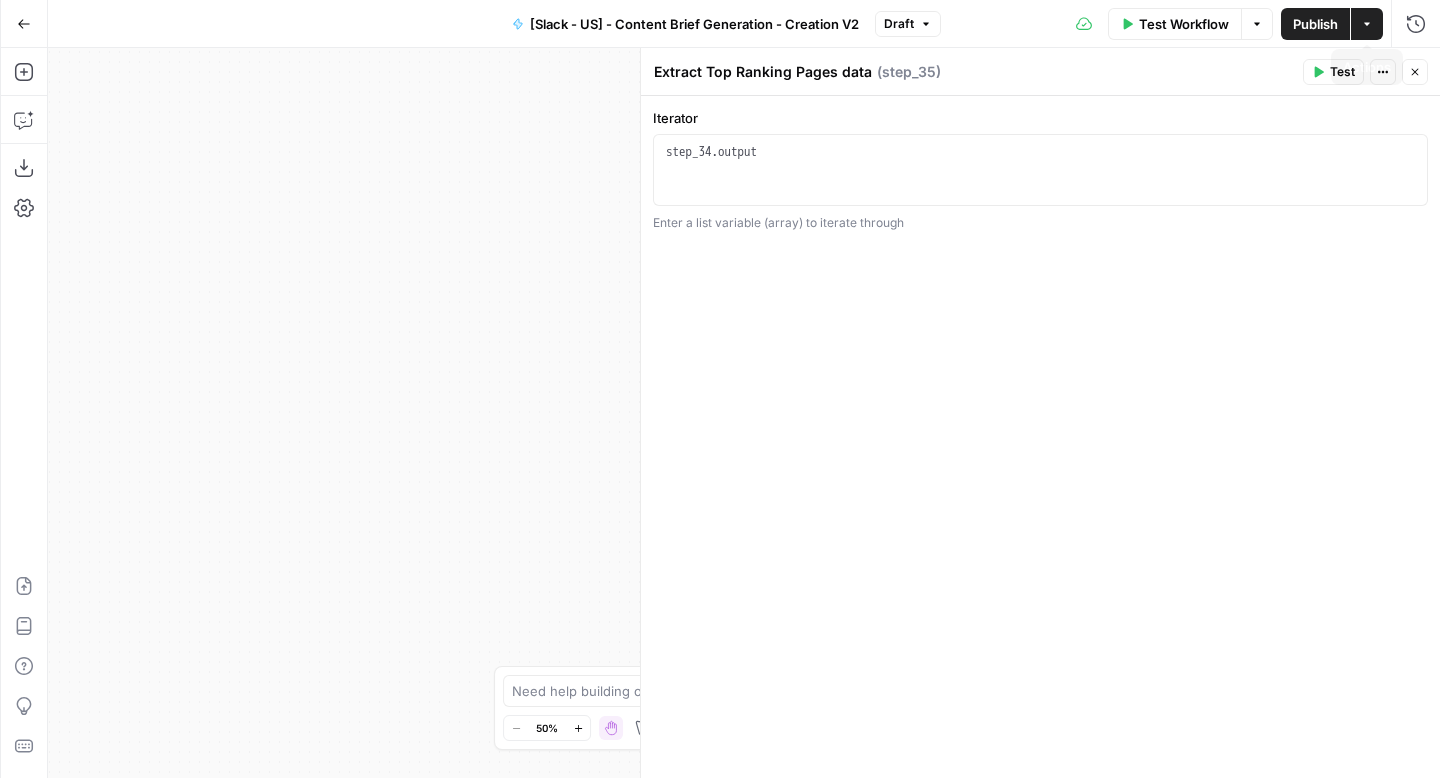 click on "Close" at bounding box center (1415, 72) 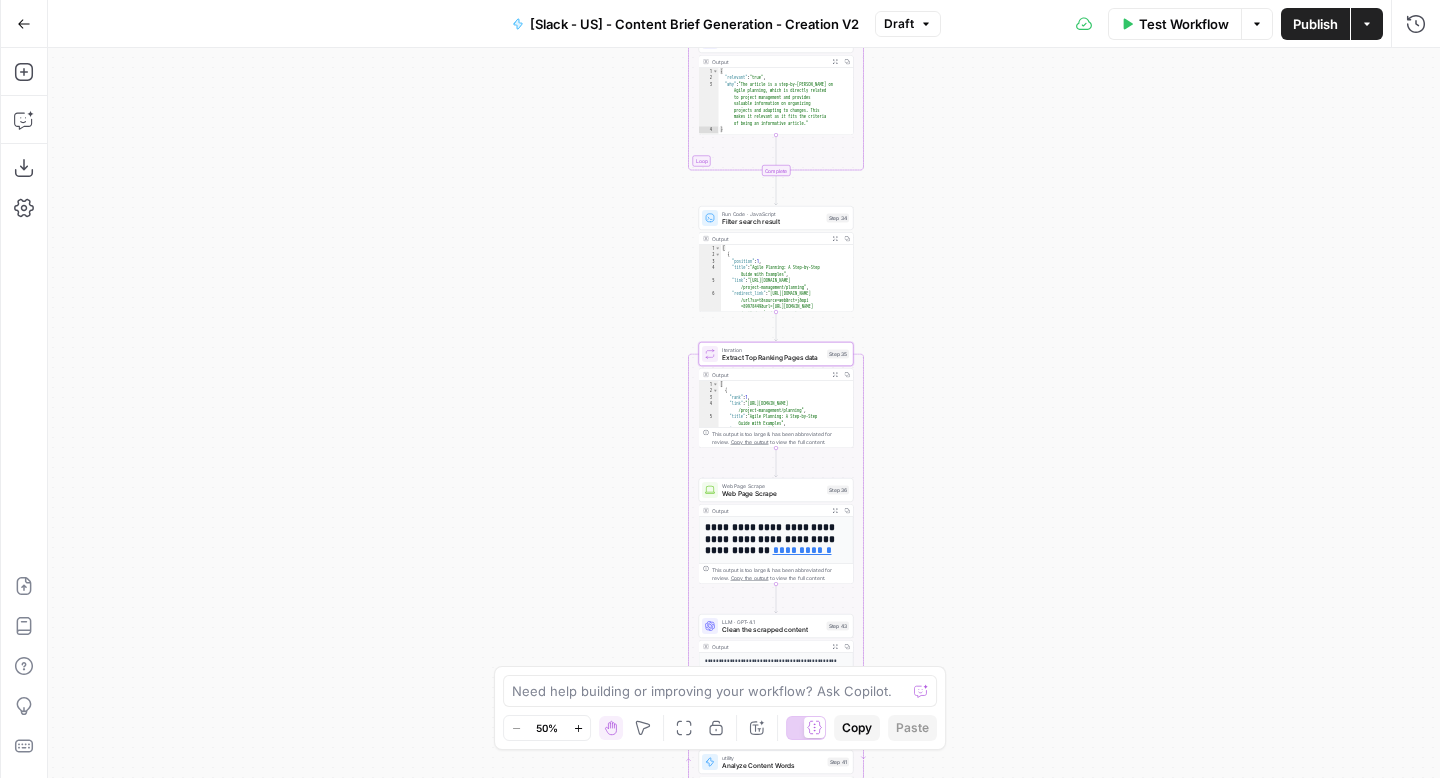 click on "Filter search result" at bounding box center [772, 222] 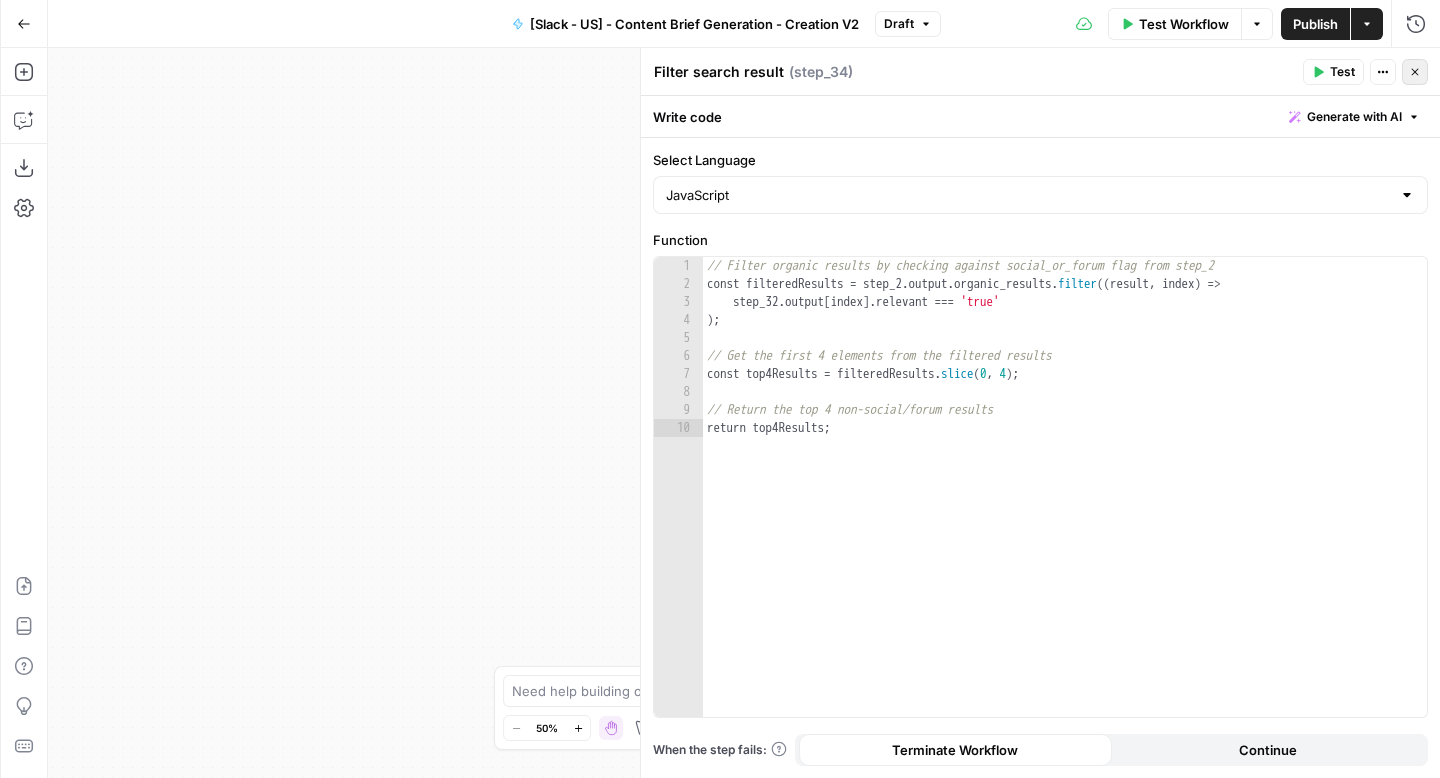 click on "Close" at bounding box center (1415, 72) 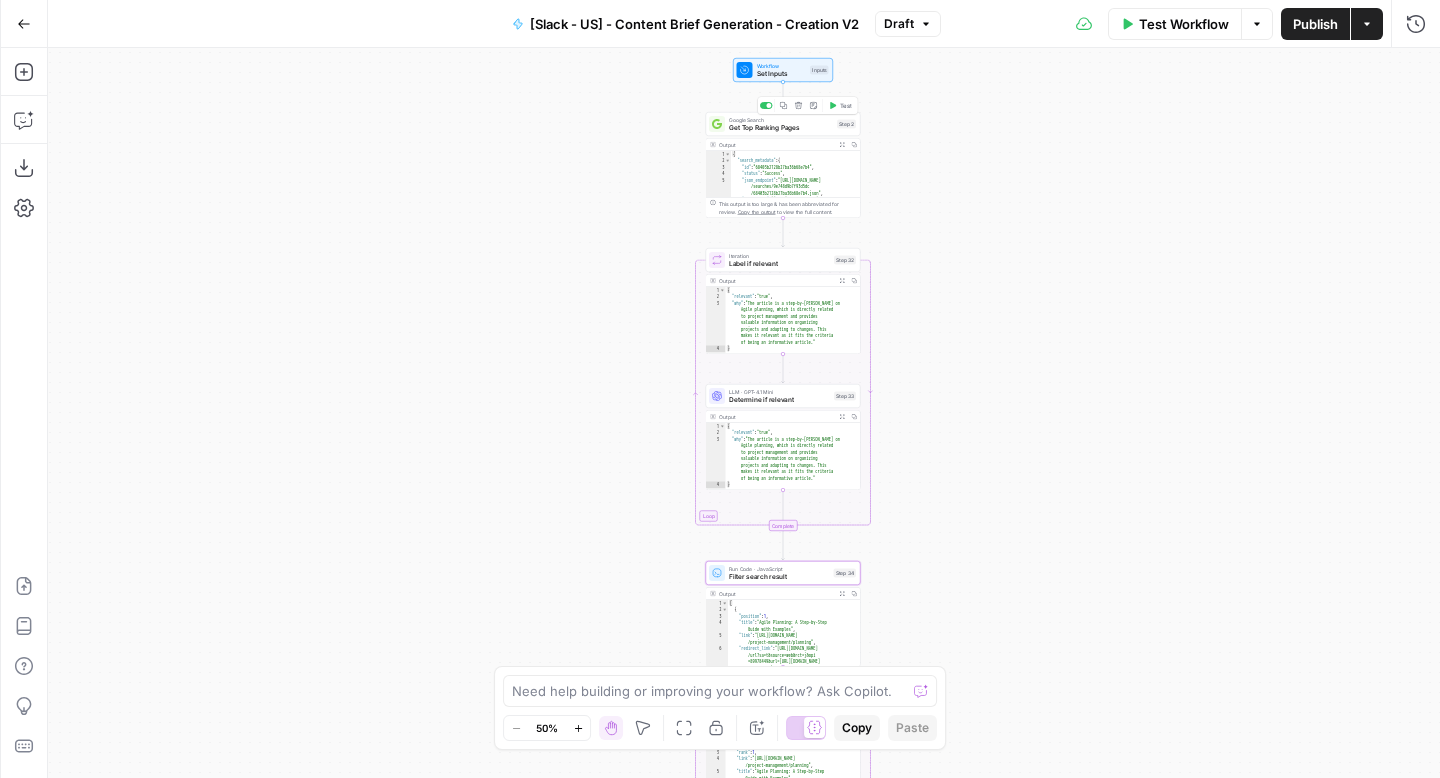 click on "Get Top Ranking Pages" at bounding box center (781, 128) 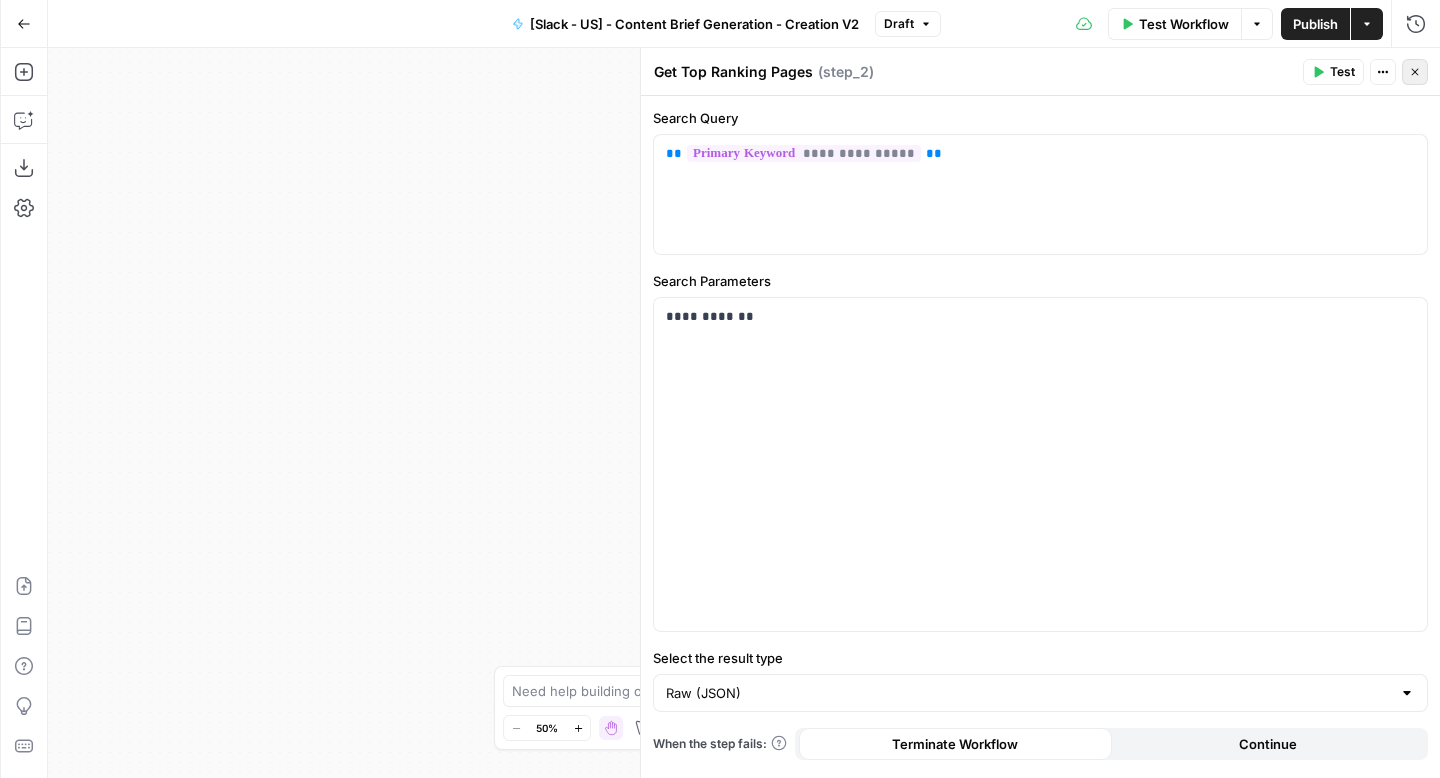 click 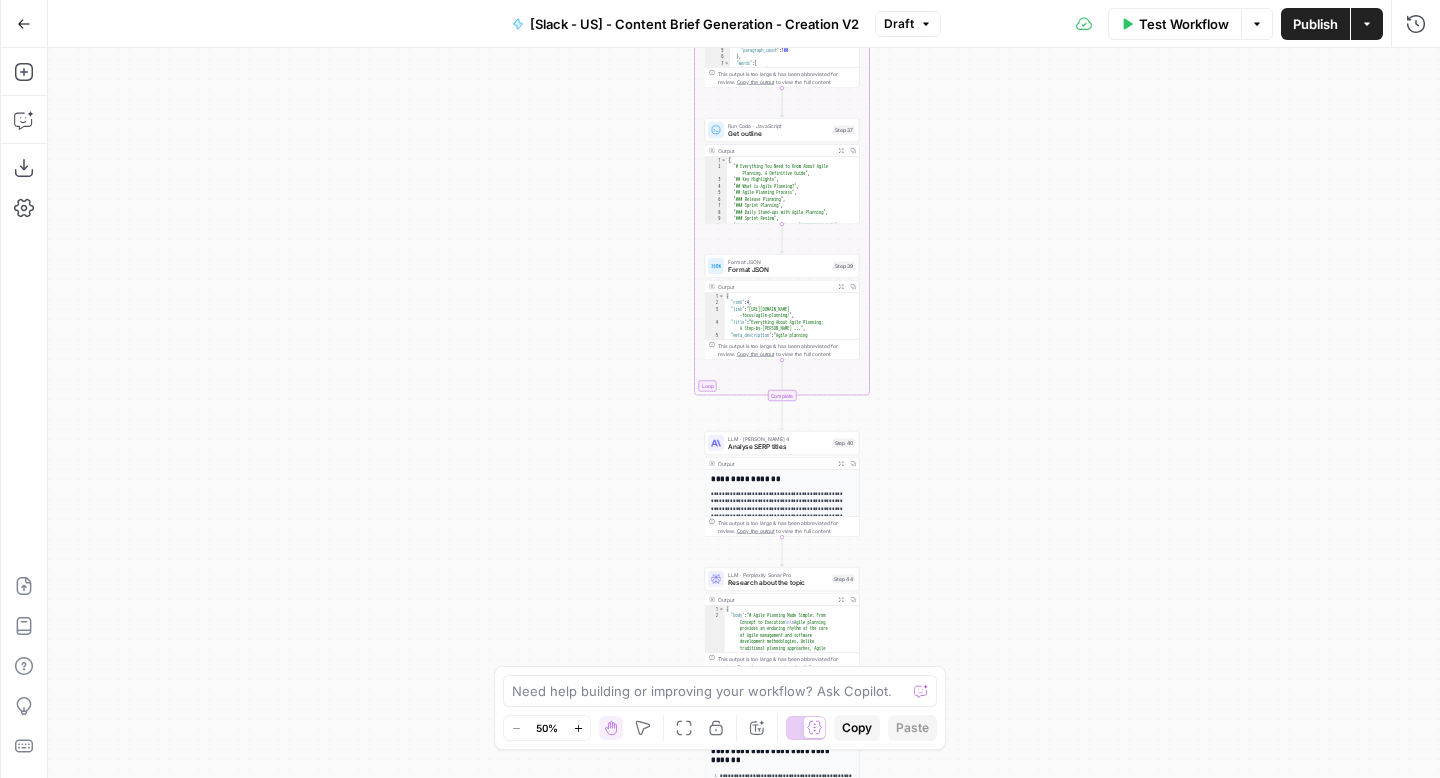 click on "Analyse SERP titles" at bounding box center (778, 447) 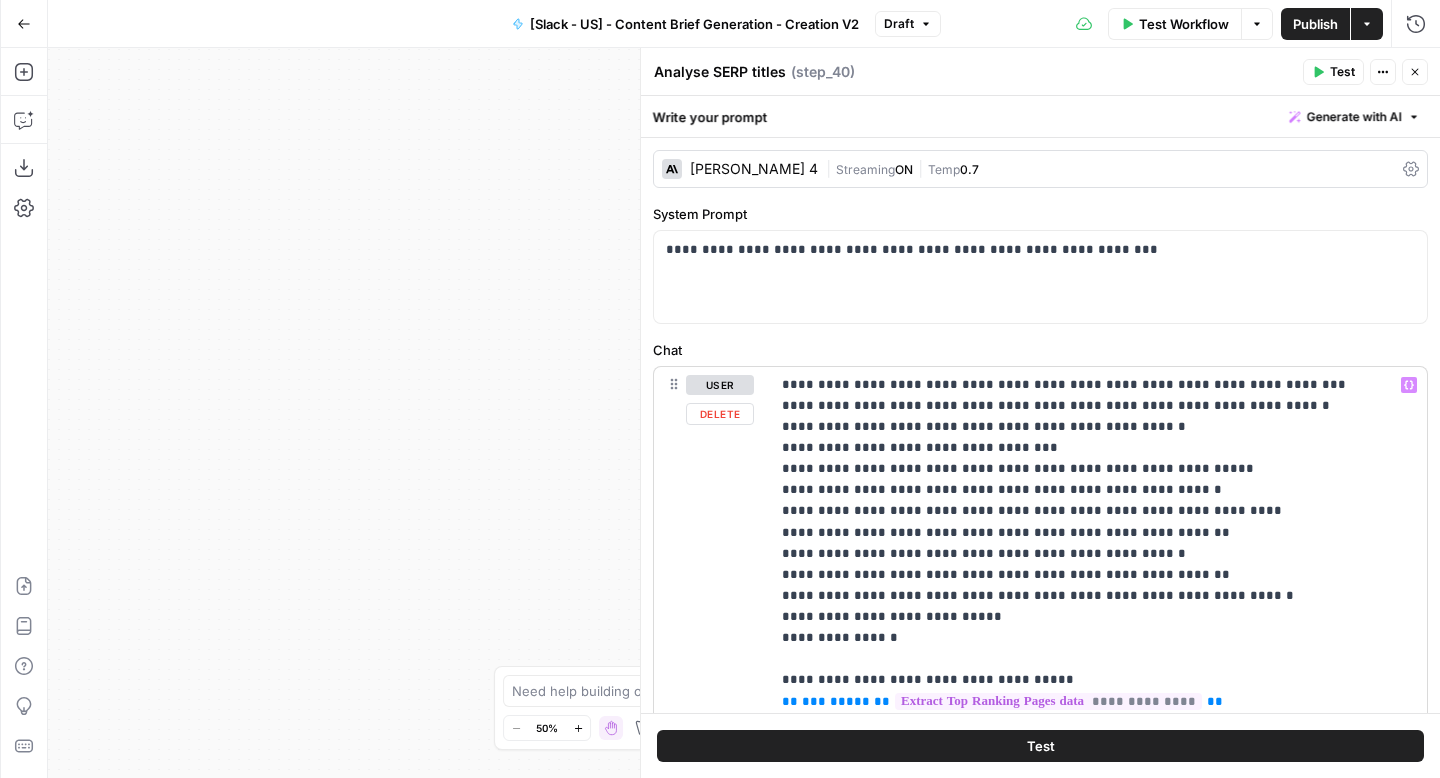 scroll, scrollTop: 67, scrollLeft: 0, axis: vertical 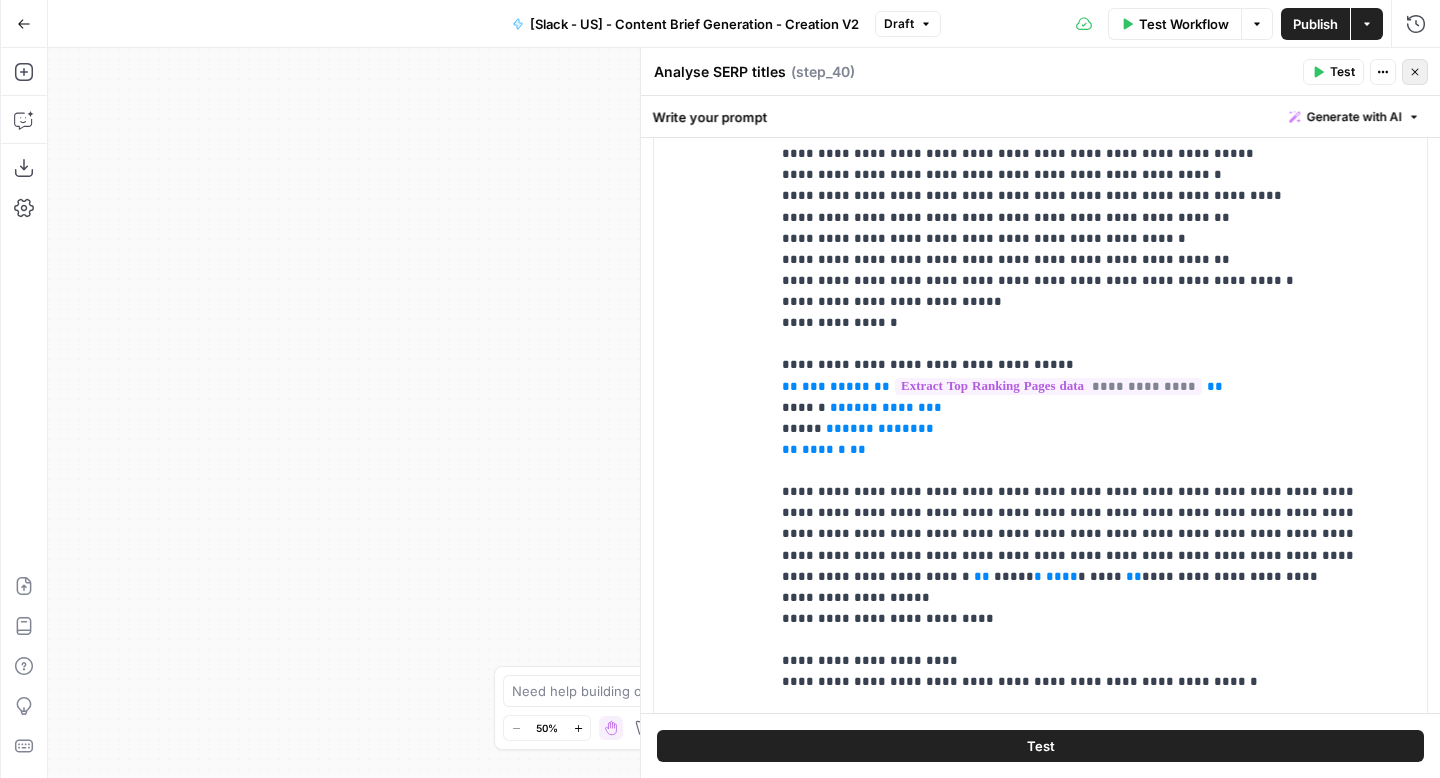 click 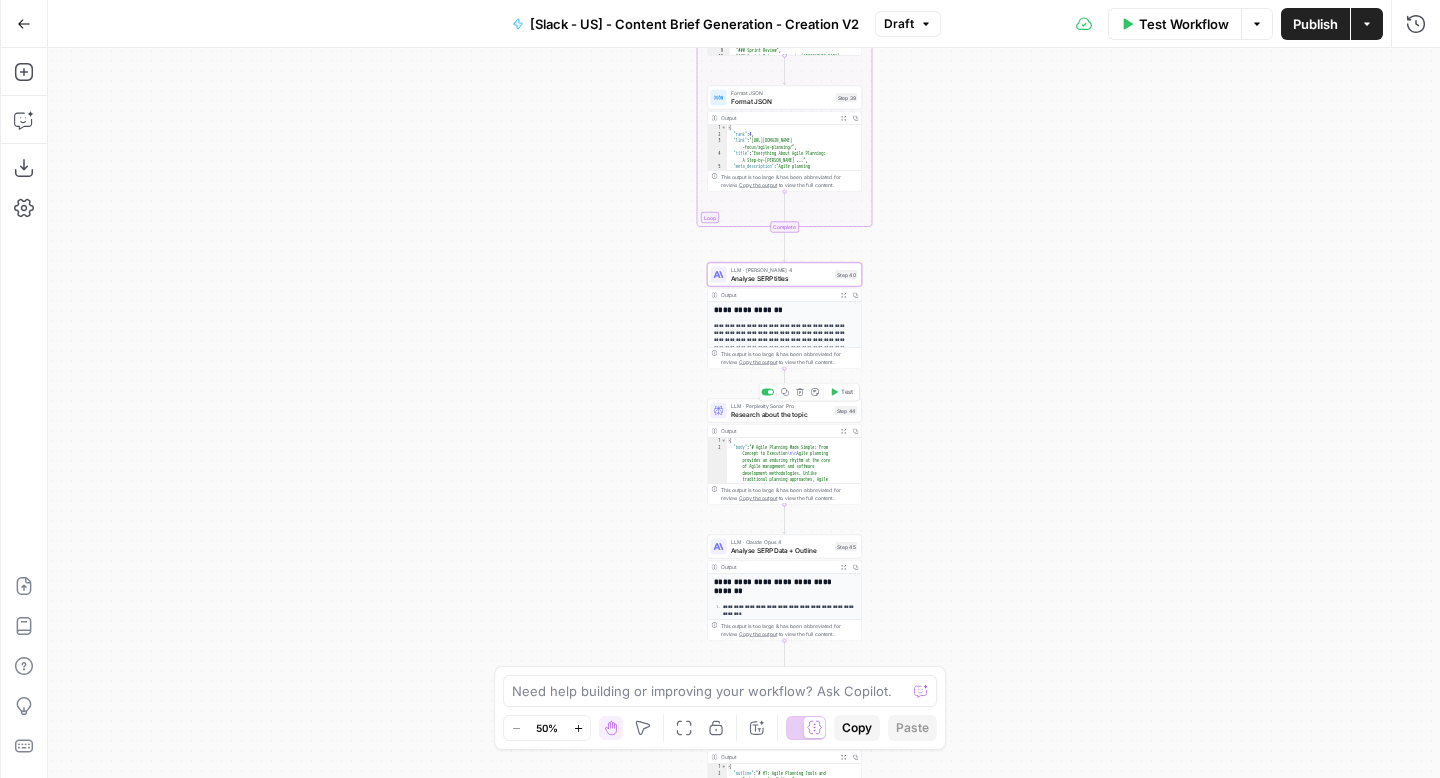 click on "Research about the topic" at bounding box center [781, 414] 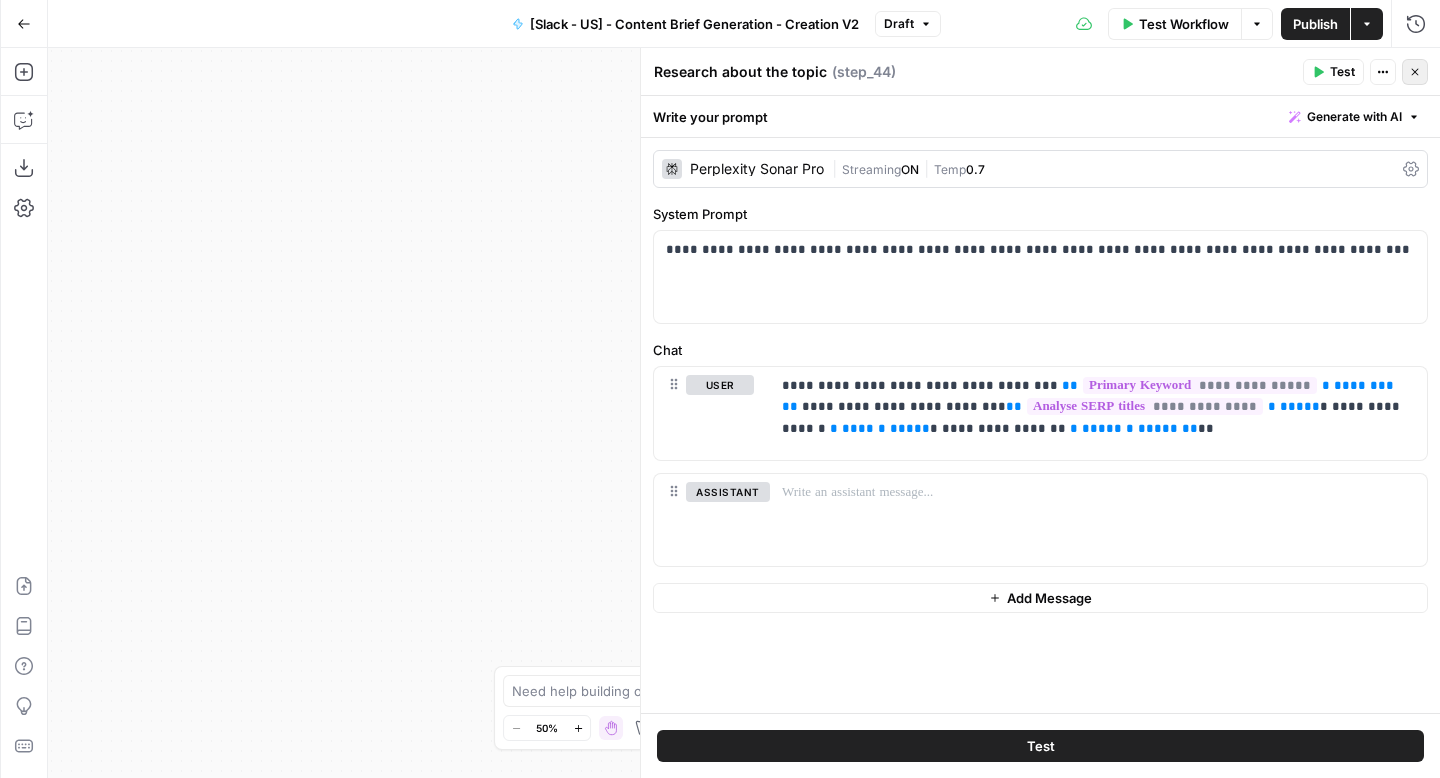 click on "Close" at bounding box center (1415, 72) 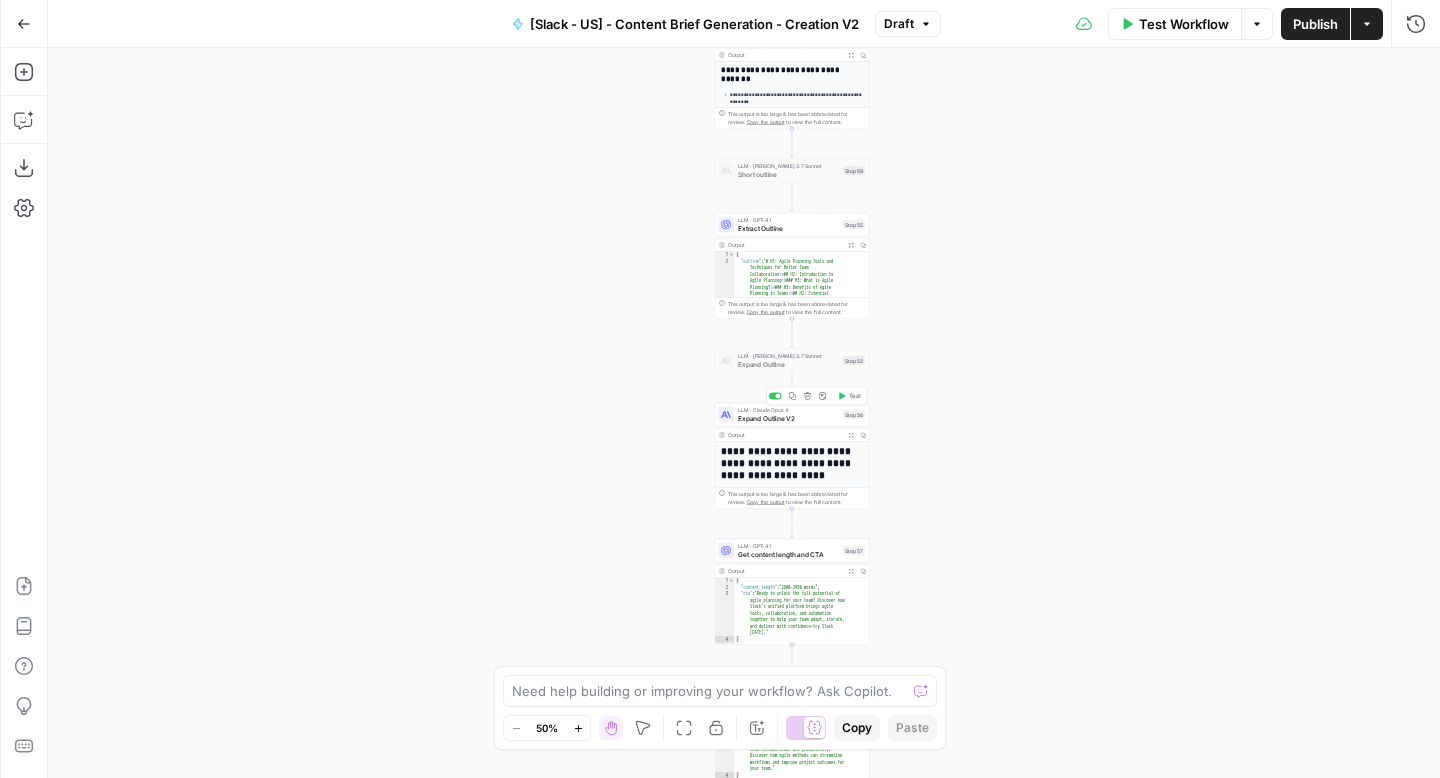 click on "Expand Outline V2" at bounding box center (788, 418) 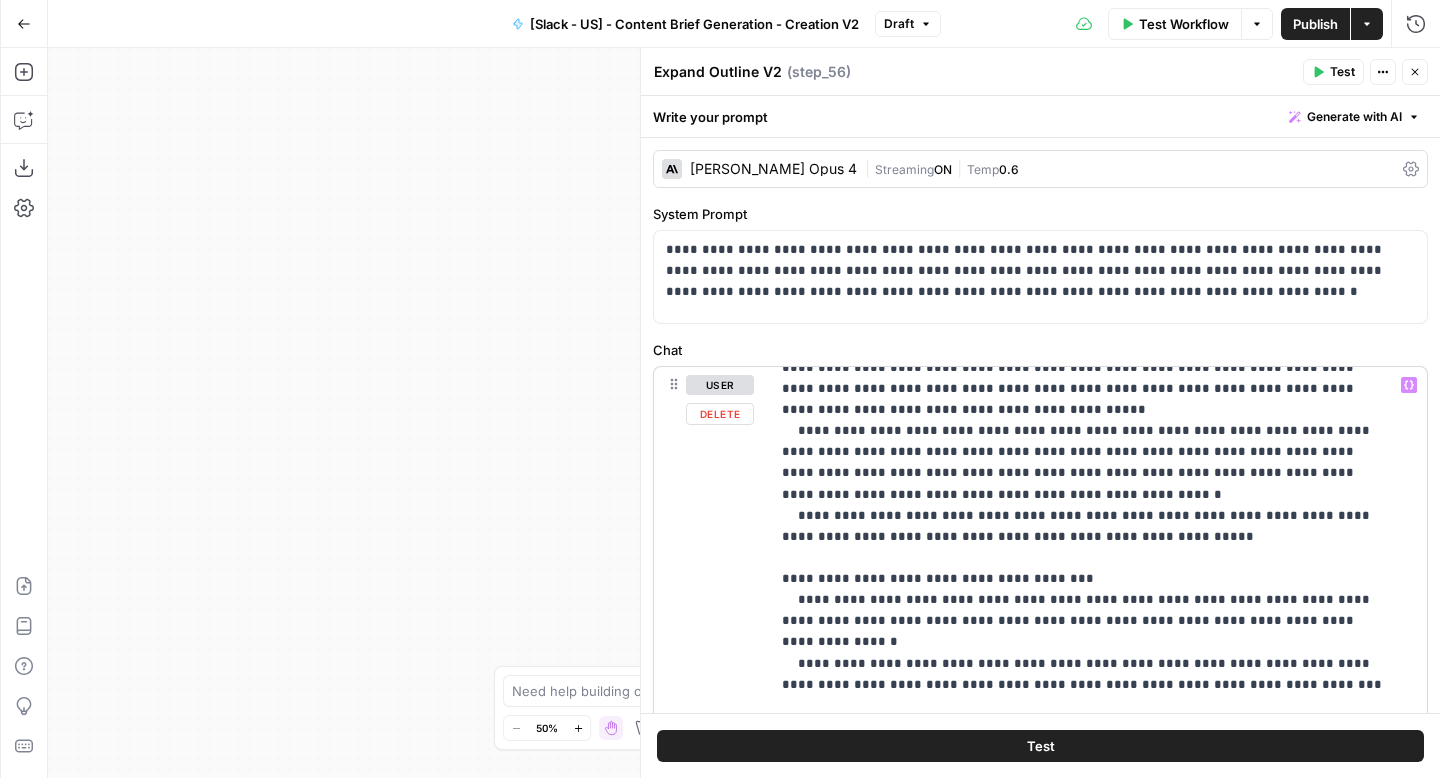 scroll, scrollTop: 4660, scrollLeft: 0, axis: vertical 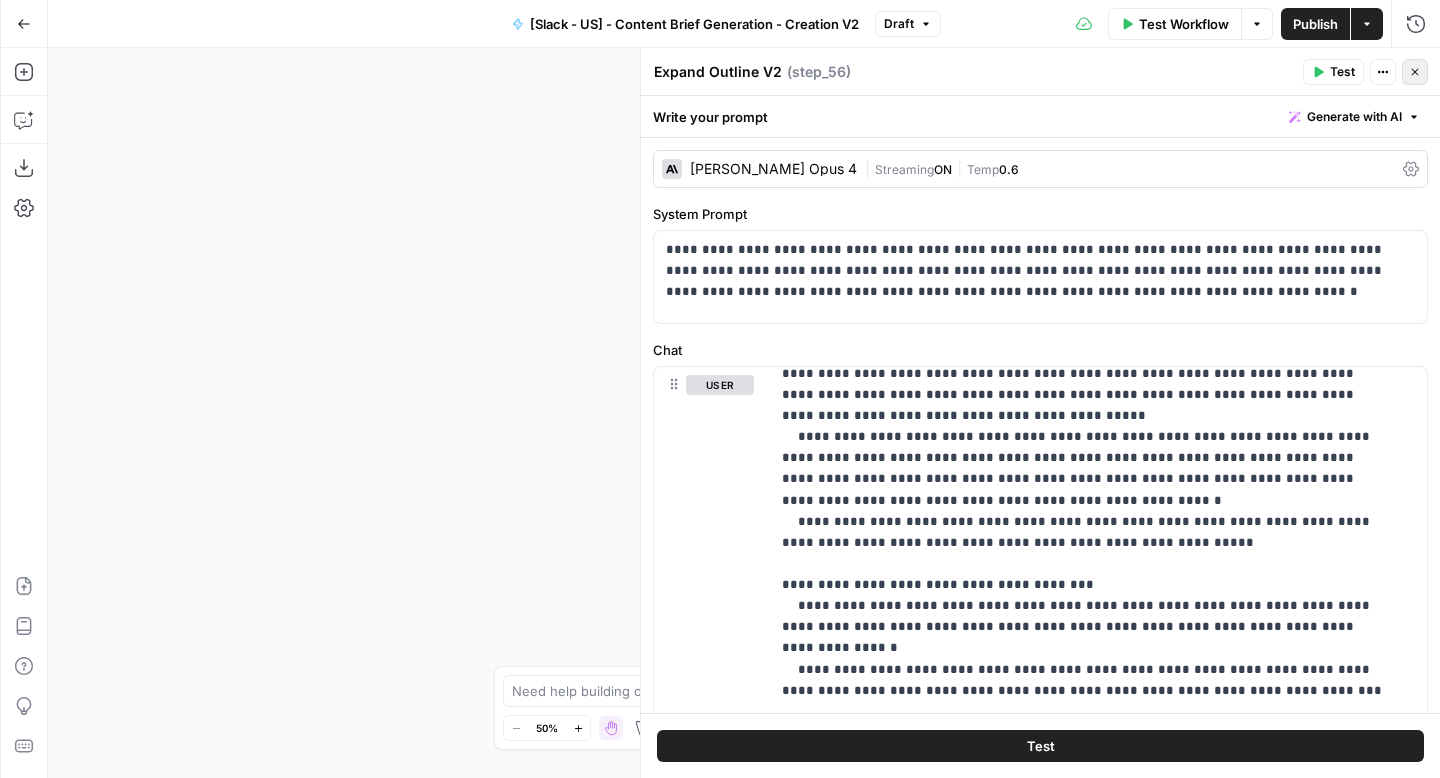 click 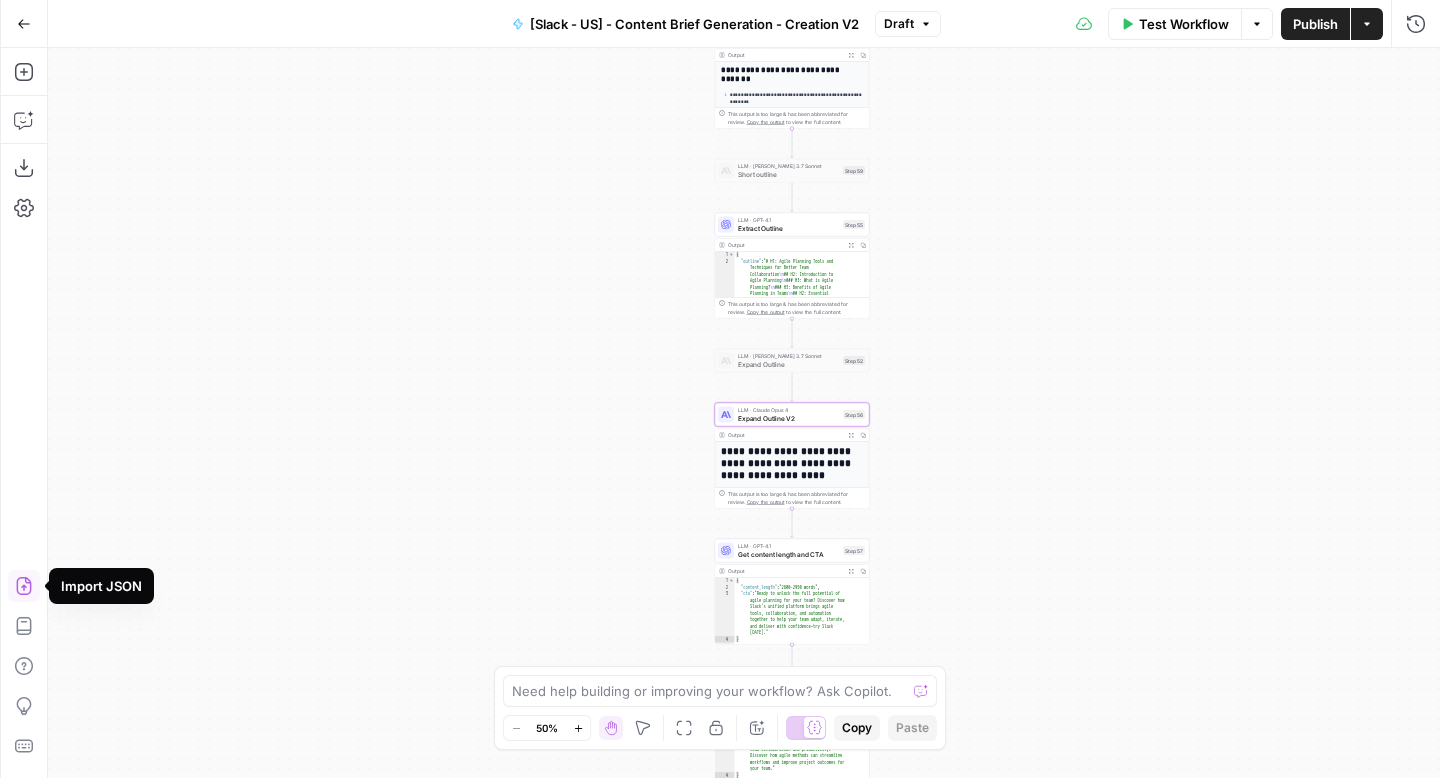 click 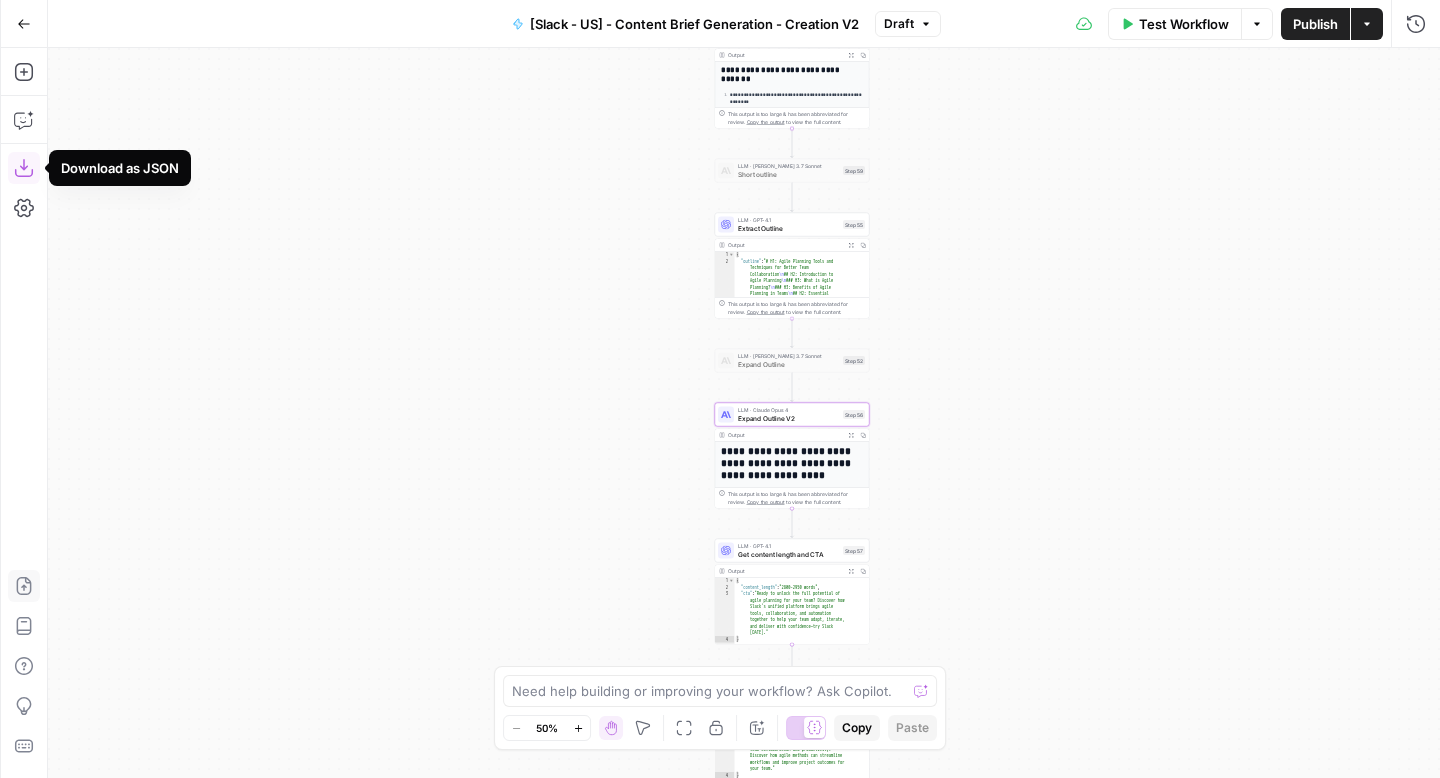 click 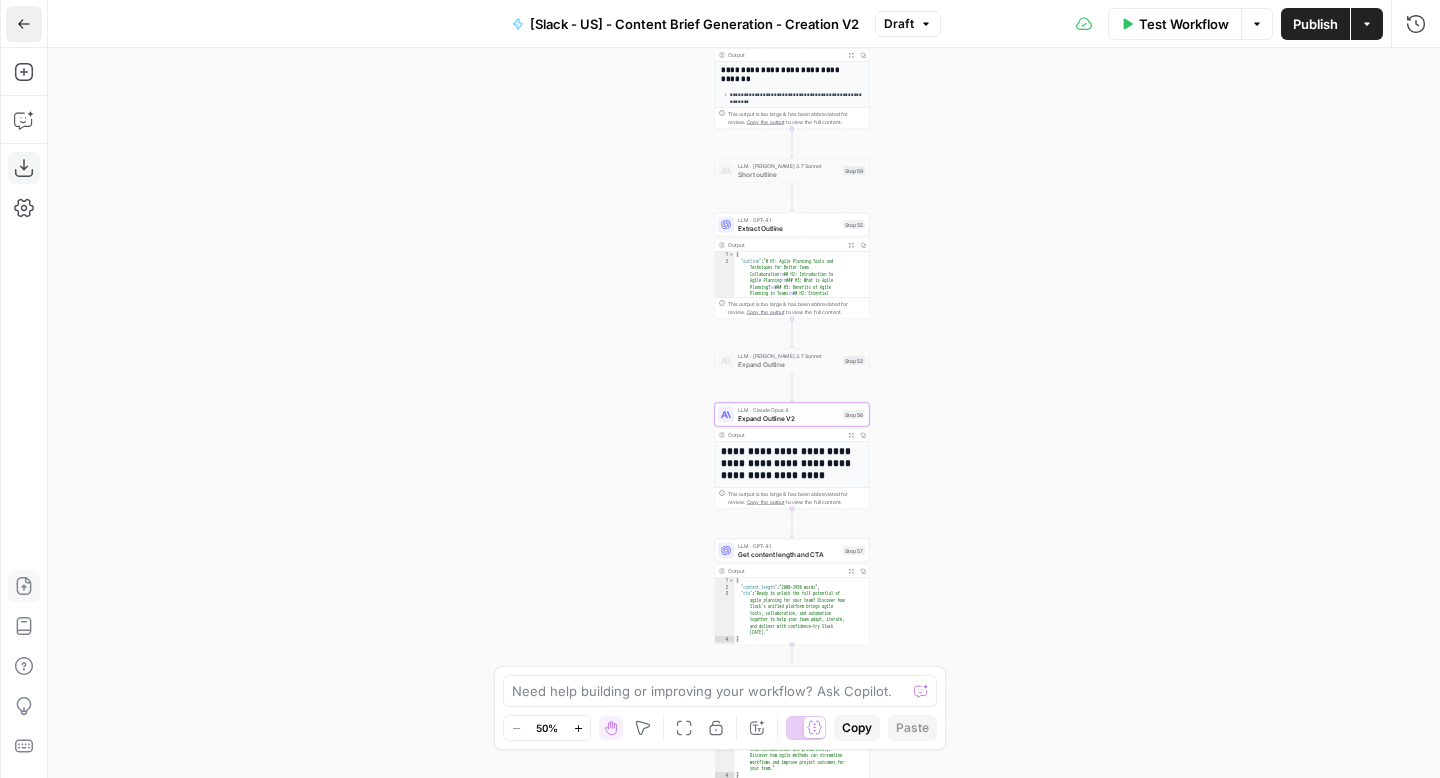 click 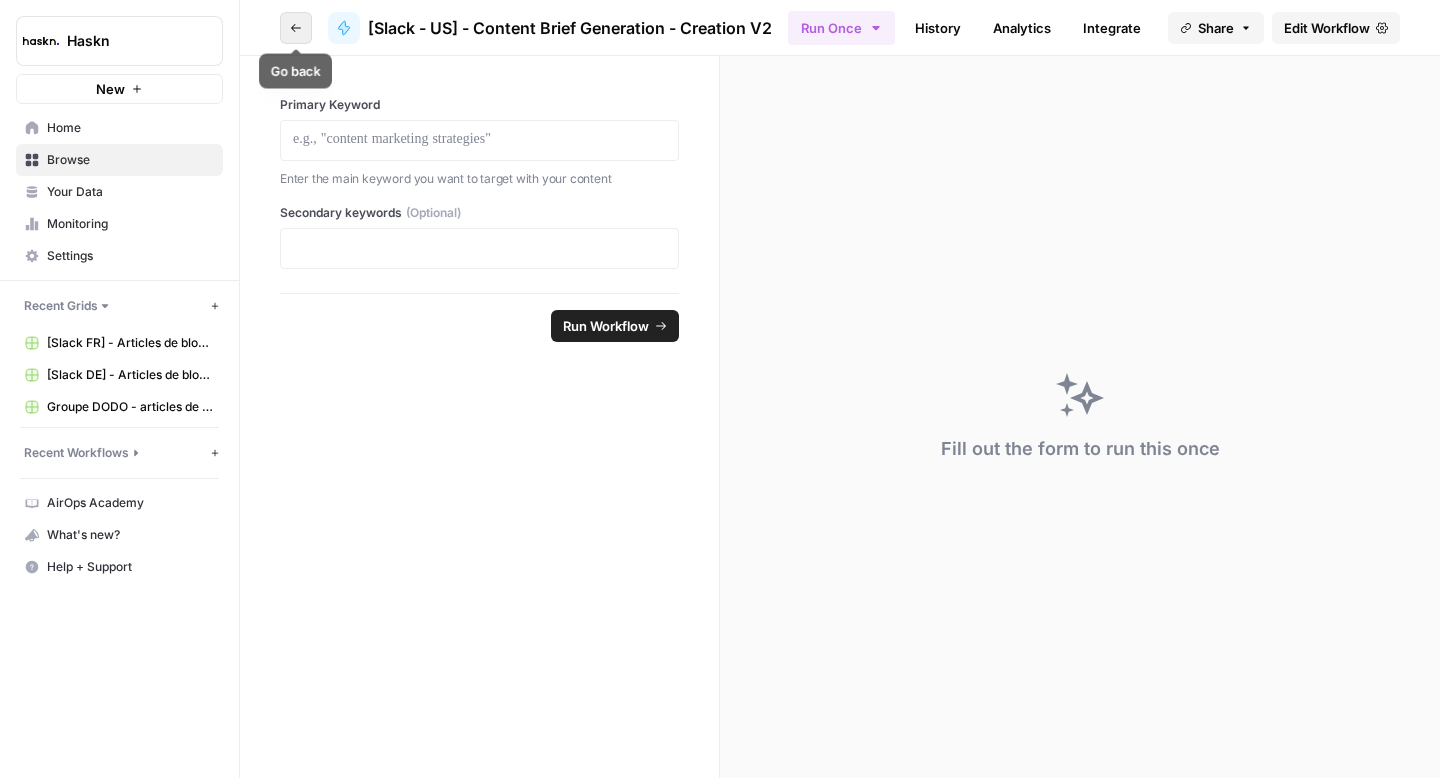 click 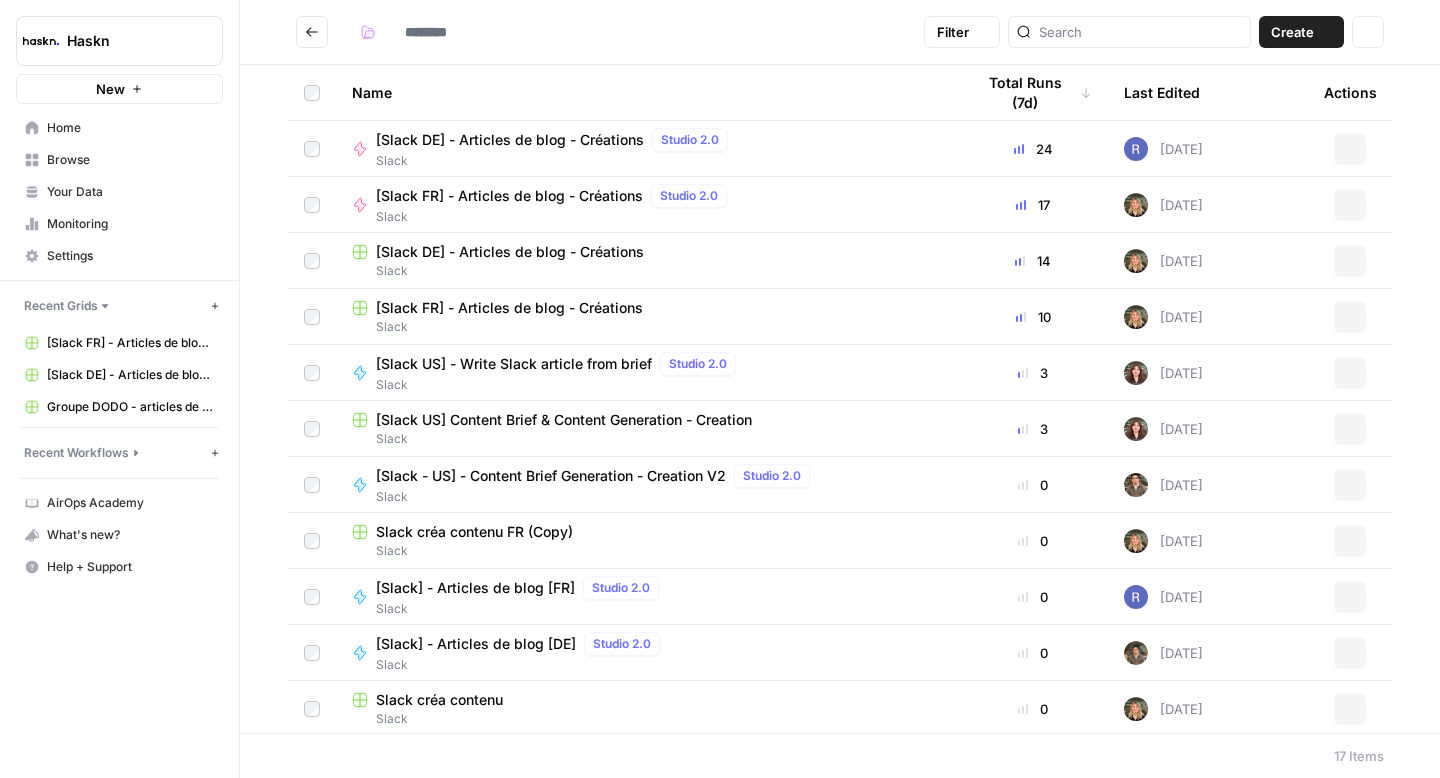 type on "*****" 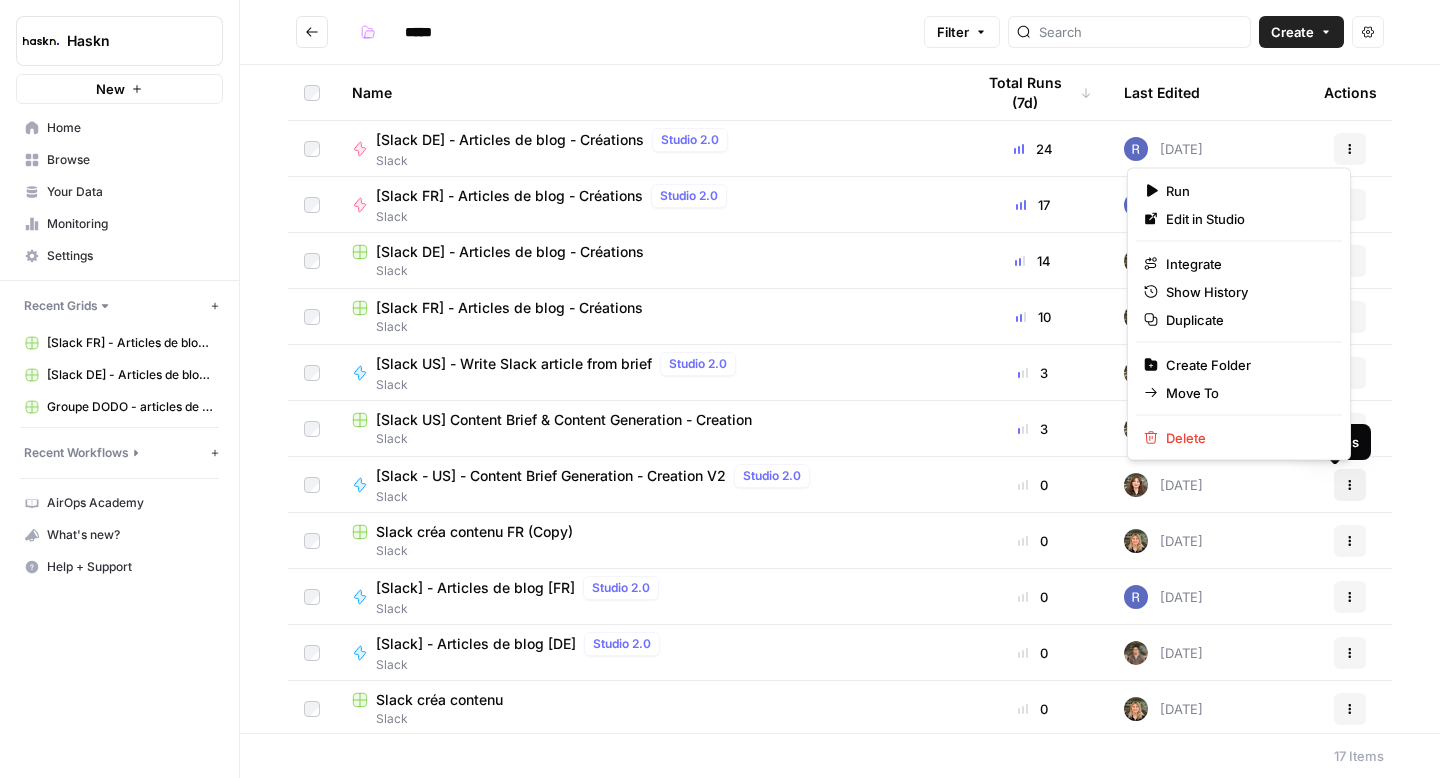 click on "Actions" at bounding box center (1350, 485) 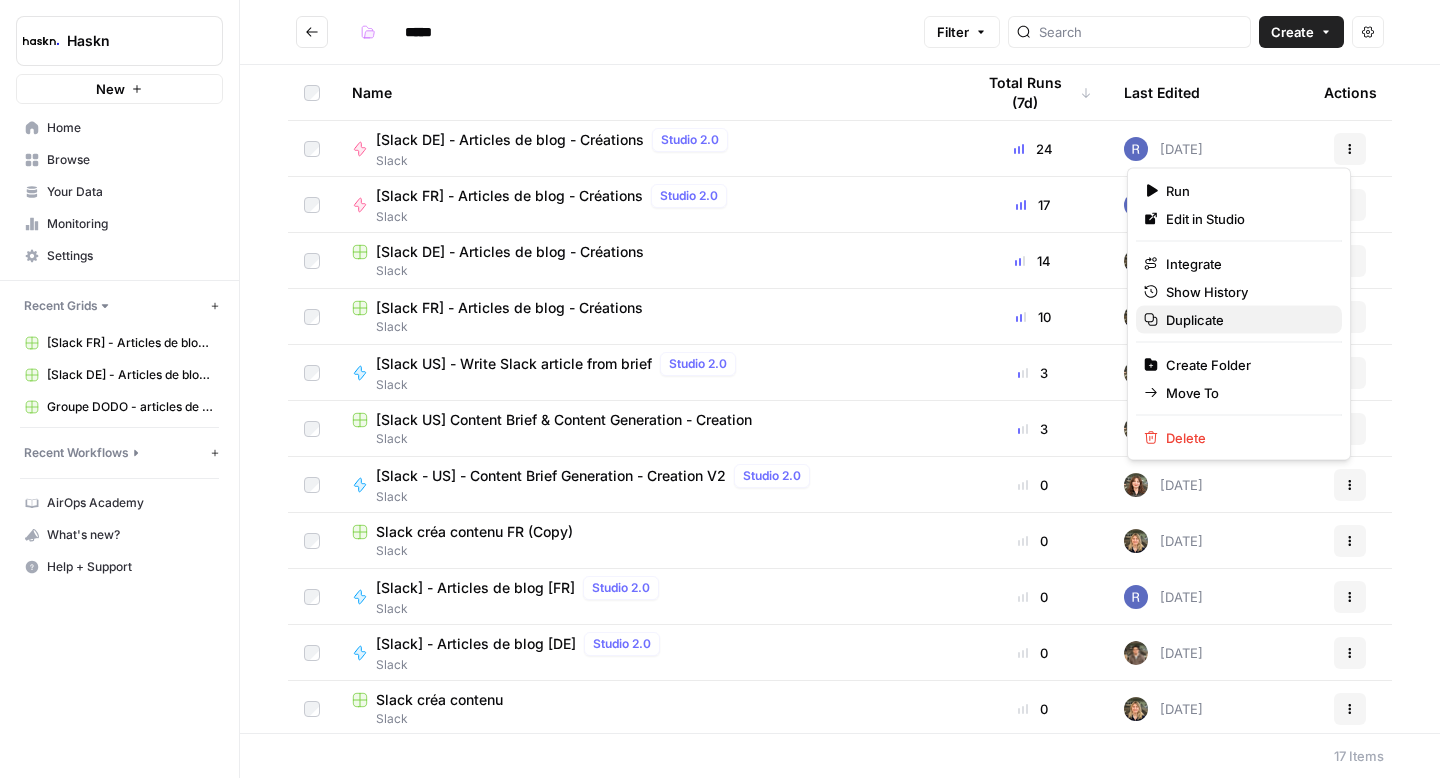 click on "Duplicate" at bounding box center [1195, 320] 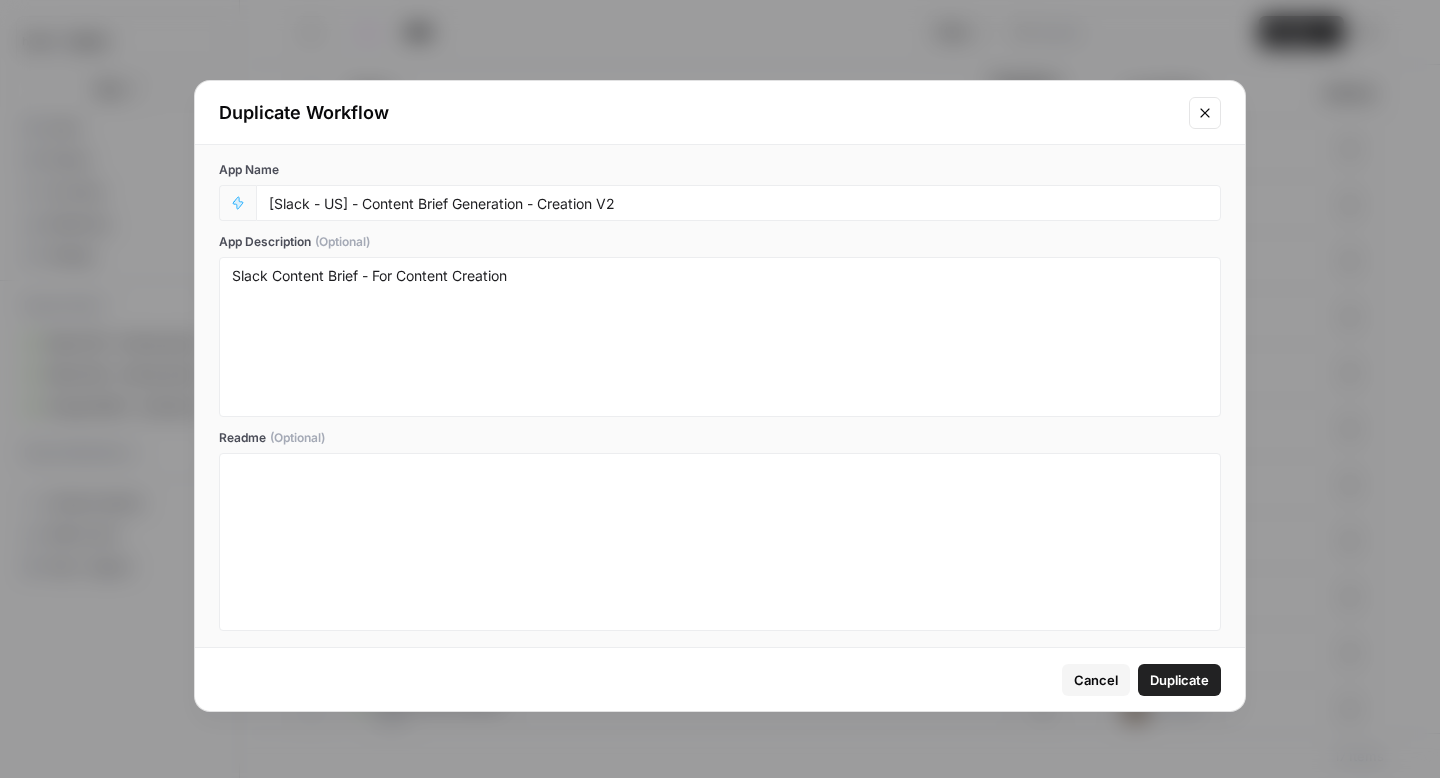 click on "[Slack - US] - Content Brief Generation - Creation V2" at bounding box center (738, 203) 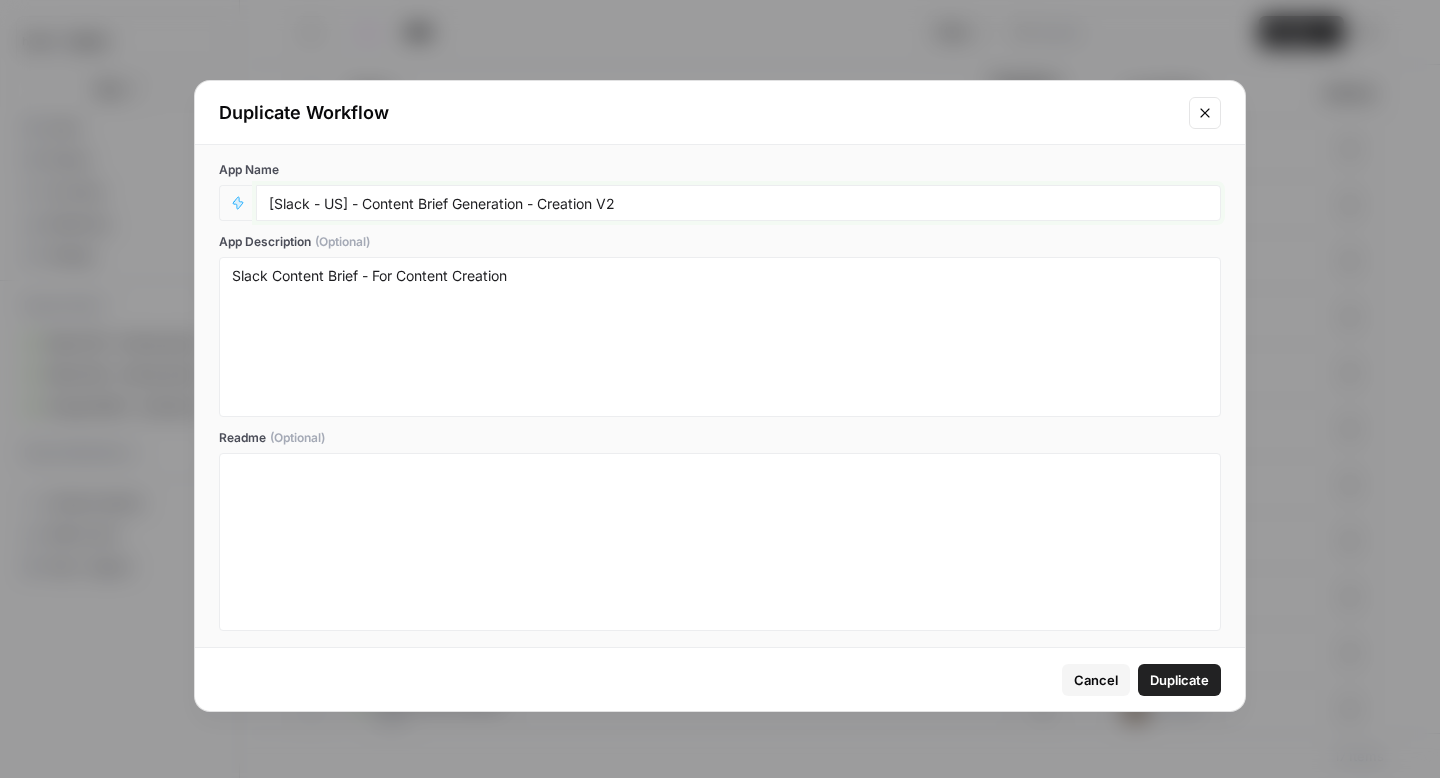 click on "[Slack - US] - Content Brief Generation - Creation V2" at bounding box center (738, 203) 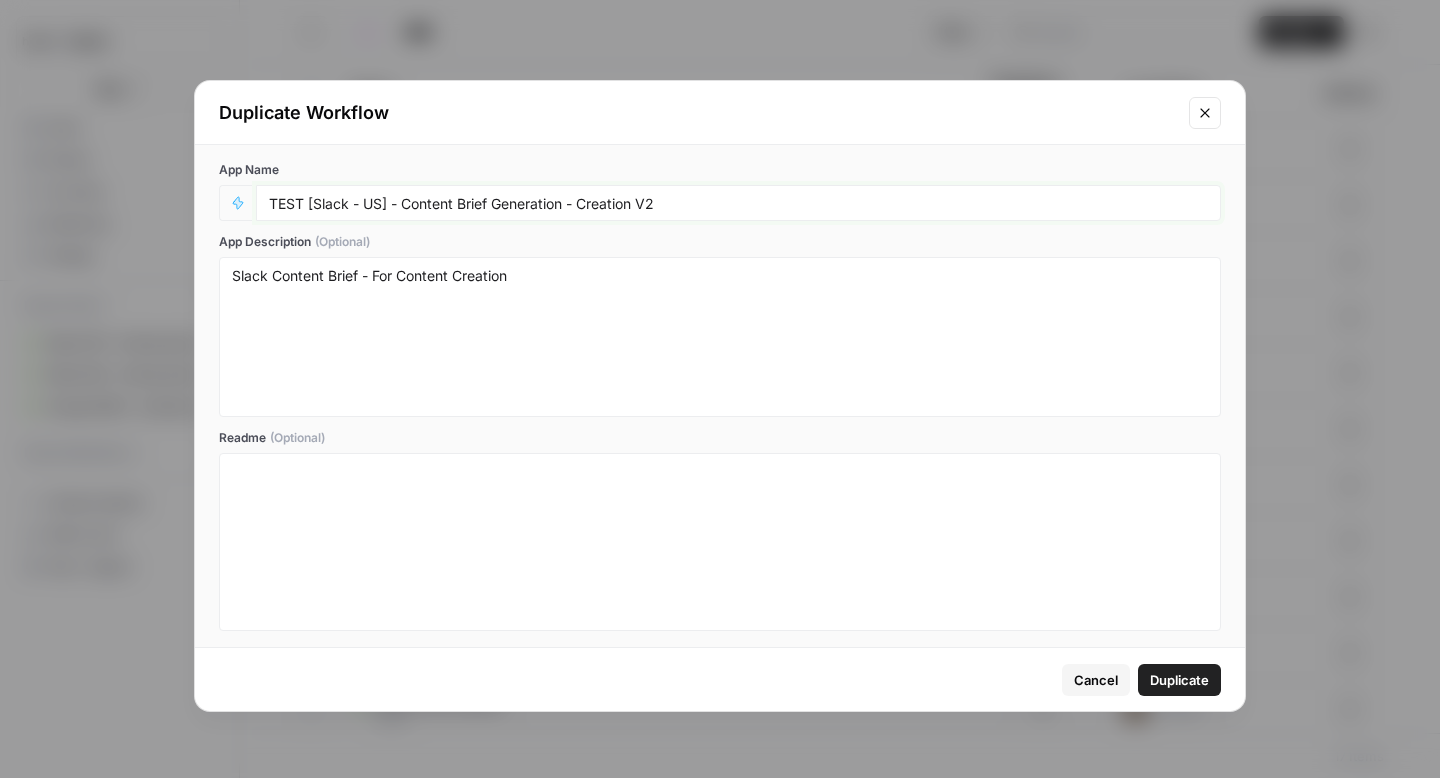 type on "TEST [Slack - US] - Content Brief Generation - Creation V2" 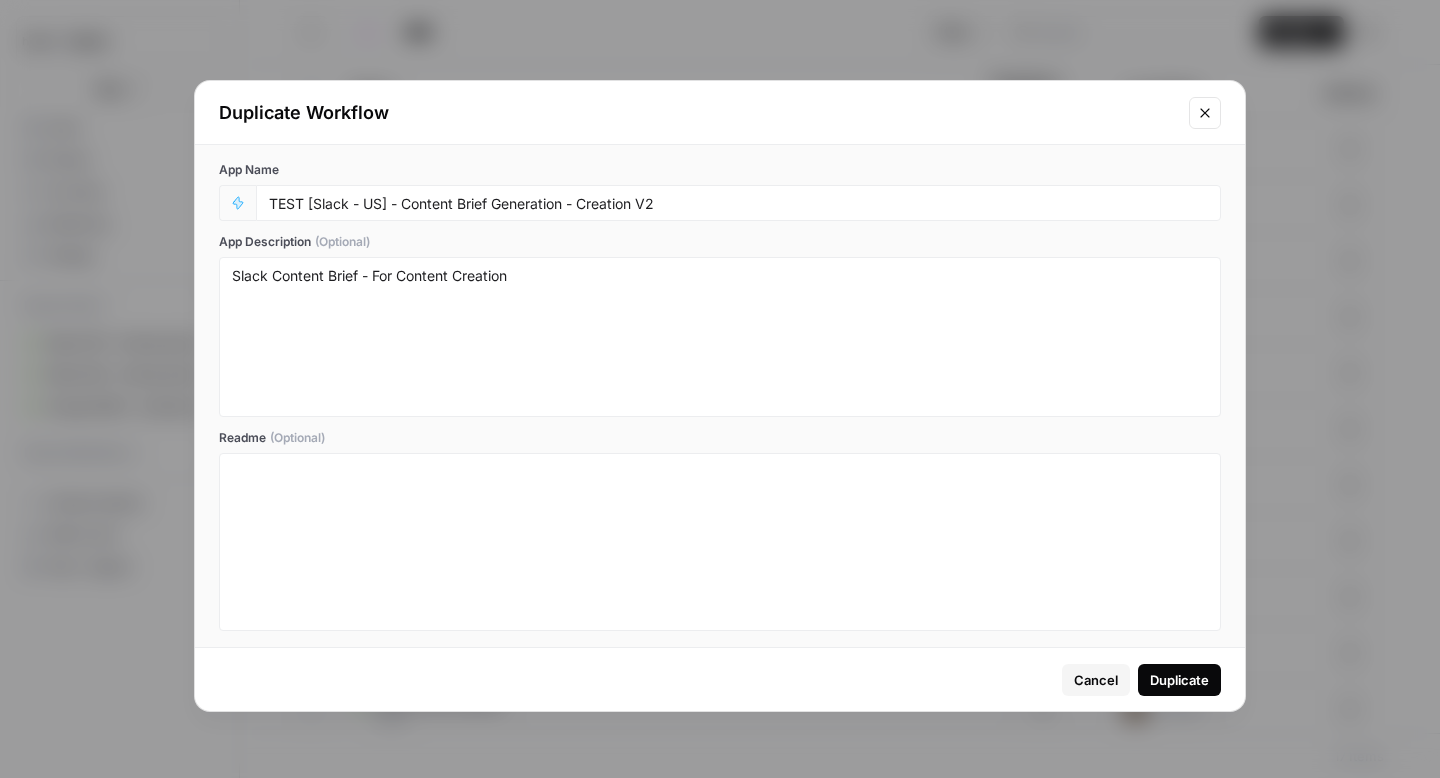 click on "Duplicate" at bounding box center (1179, 680) 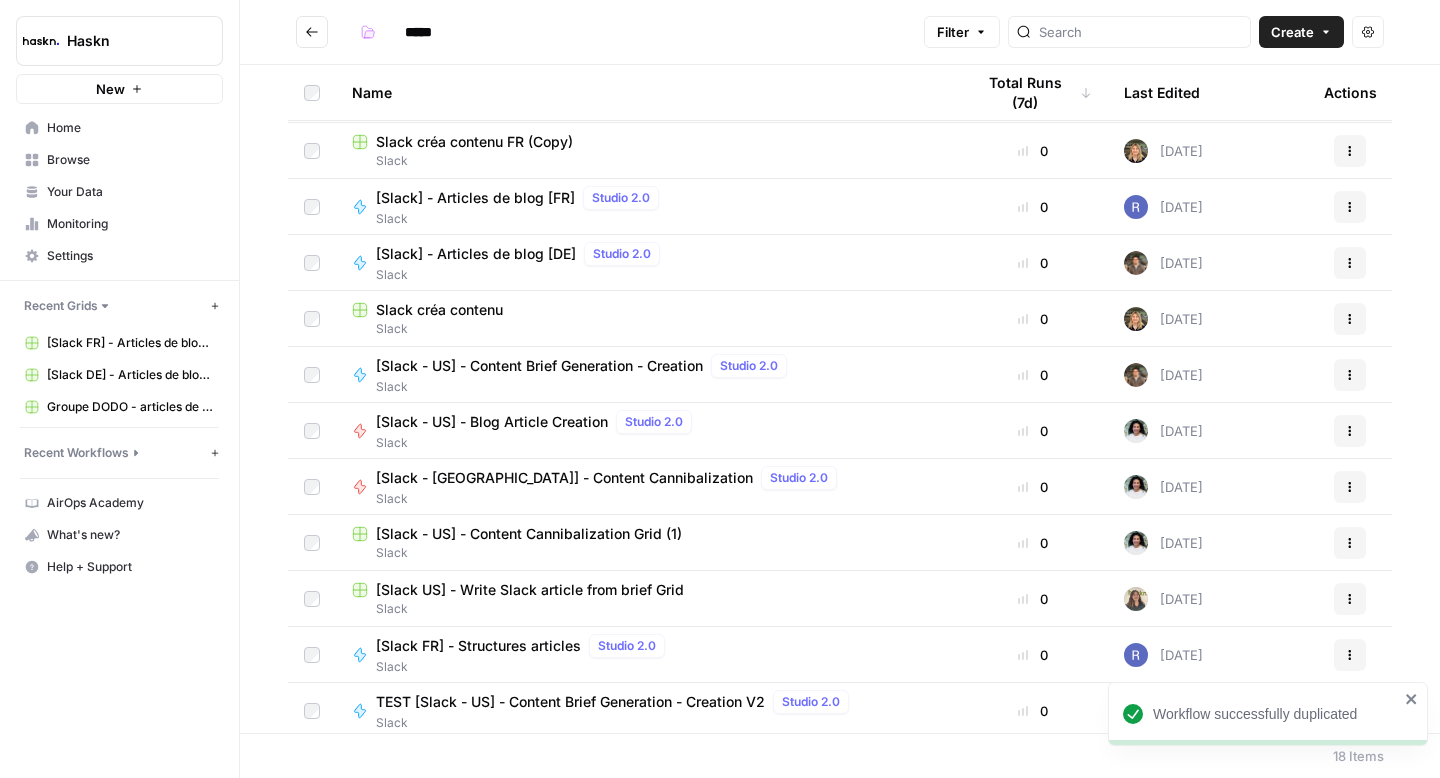 scroll, scrollTop: 396, scrollLeft: 0, axis: vertical 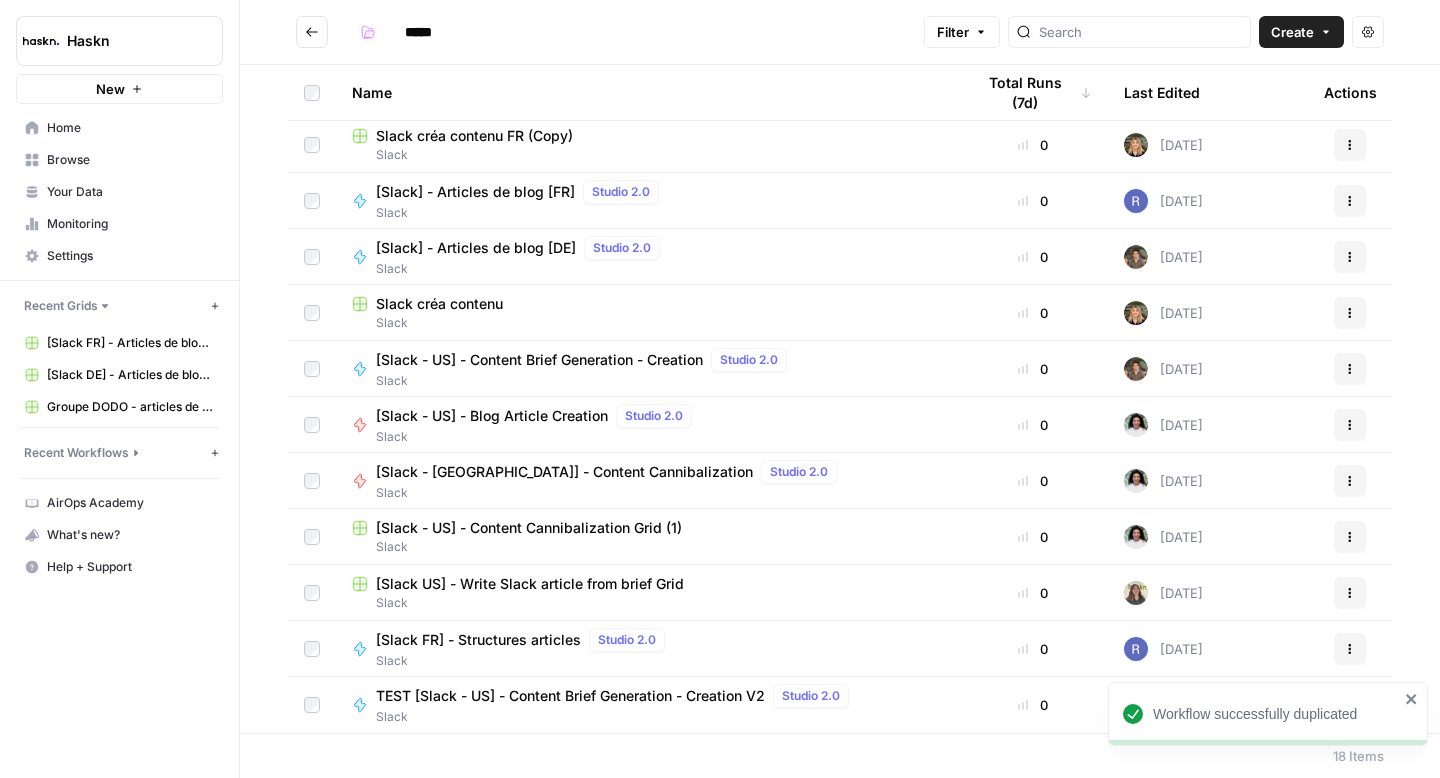 click on "TEST [Slack - US] - Content Brief Generation - Creation V2" at bounding box center (570, 696) 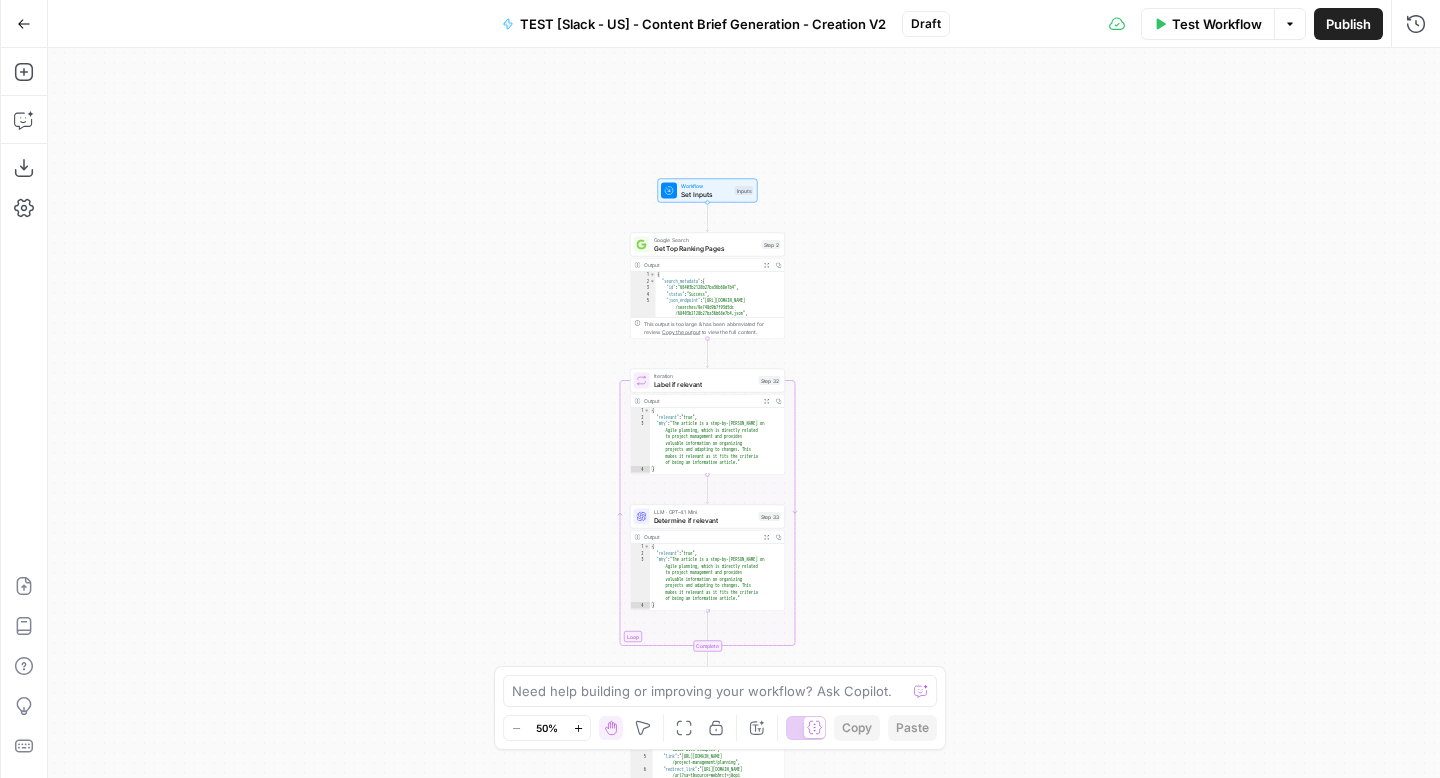 click on "Get Top Ranking Pages" at bounding box center [706, 248] 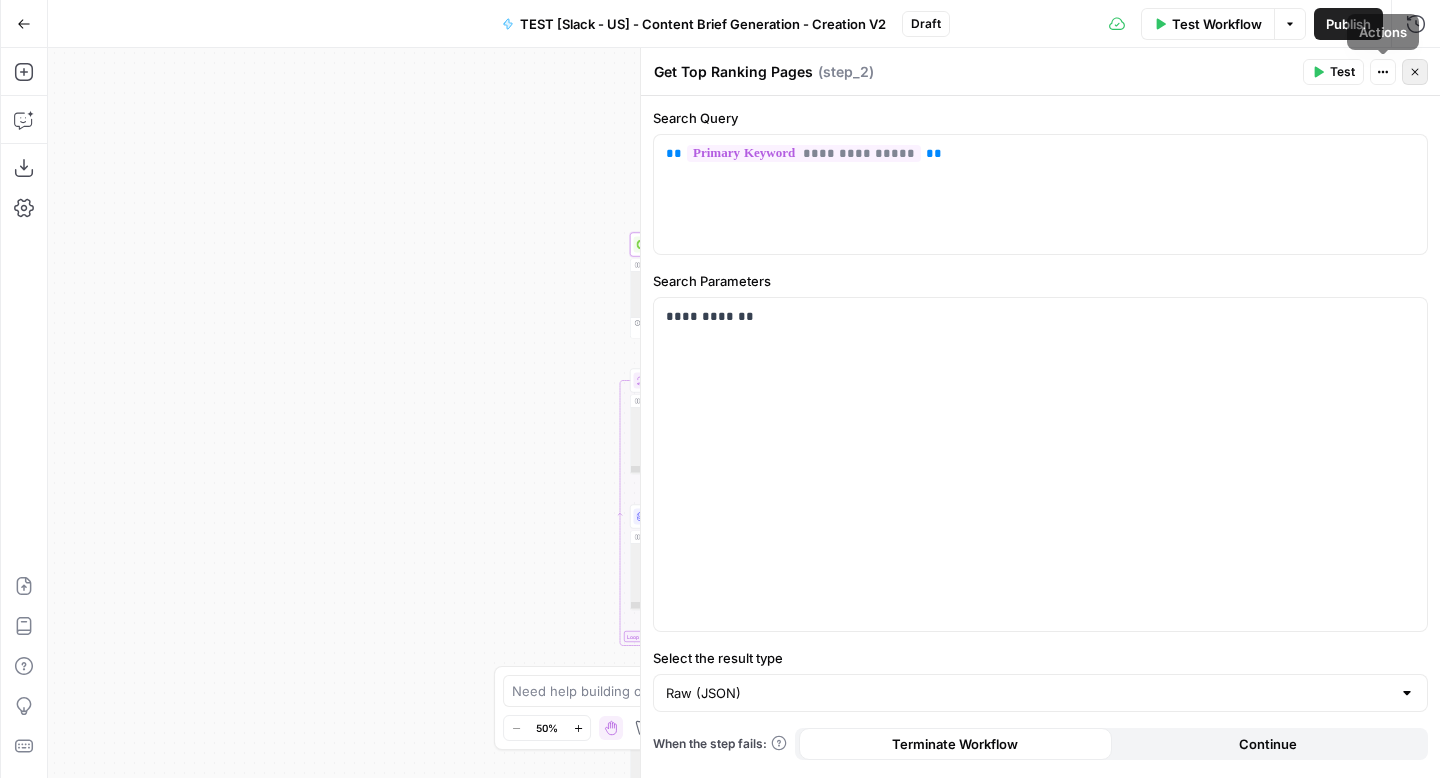 click on "Close" at bounding box center (1415, 72) 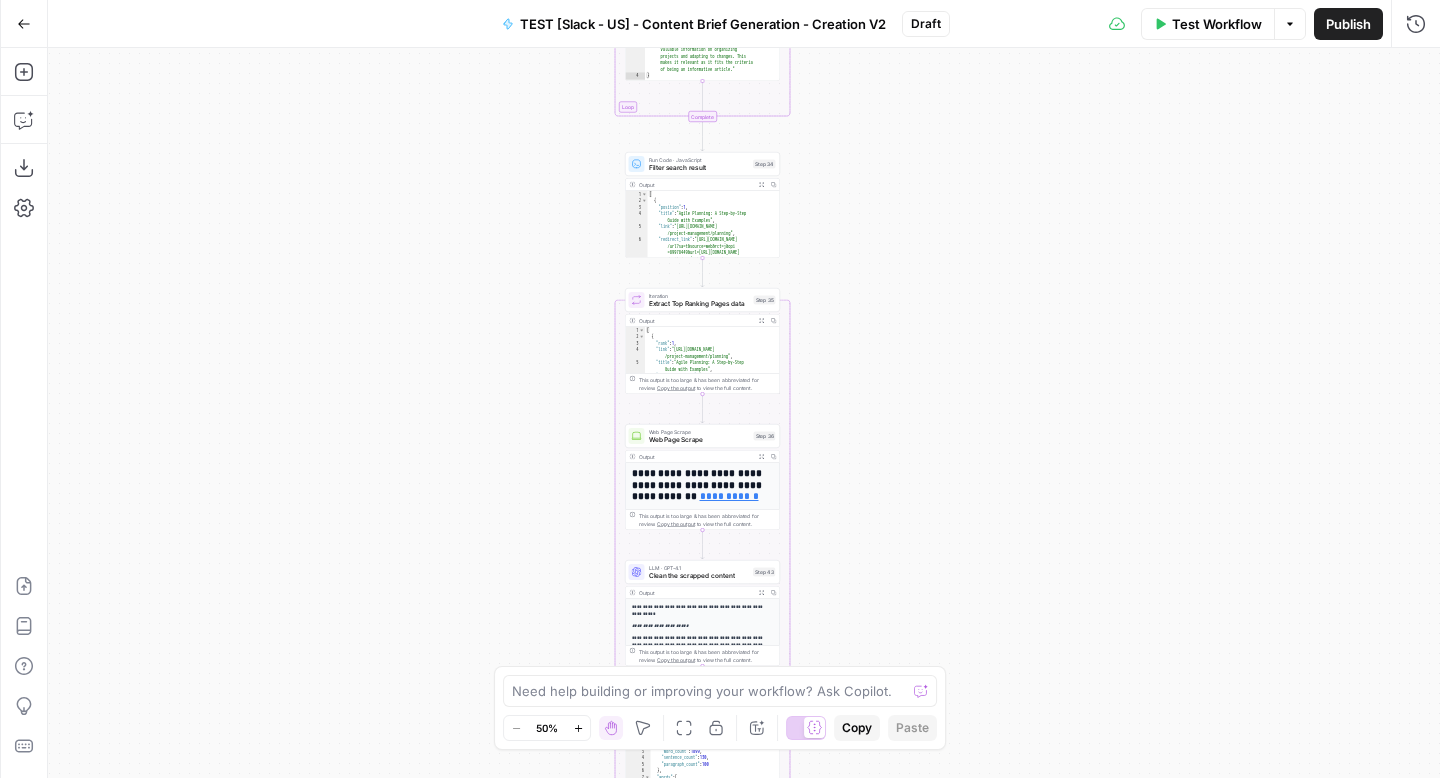 click on "Filter search result" at bounding box center (699, 168) 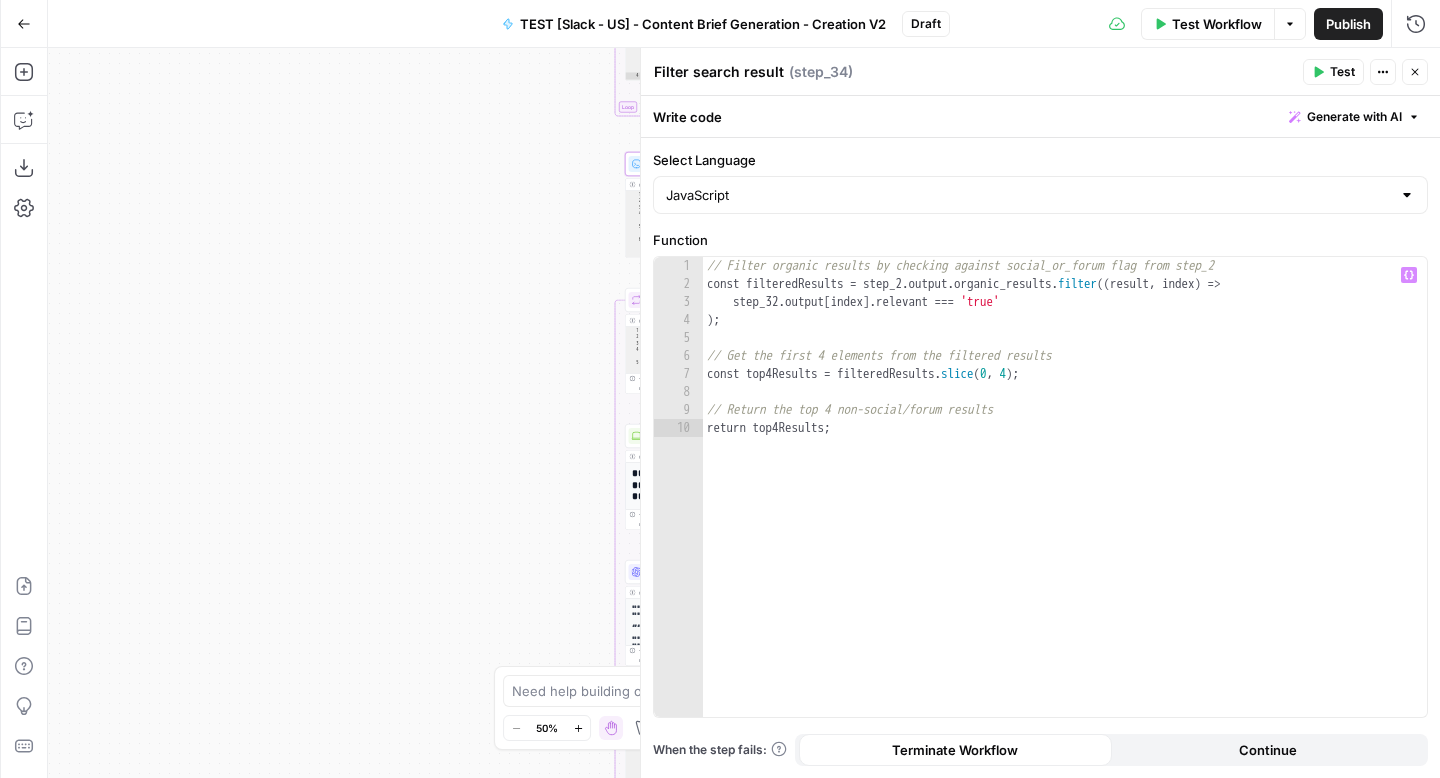 click on "Workflow Set Inputs Inputs Google Search Get Top Ranking Pages Step 2 Output Expand Output Copy 1 2 3 4 5 6 {    "search_metadata" :  {      "id" :  "68403b2128b27ba36b68e7b4" ,      "status" :  "Success" ,      "json_endpoint" :  "[URL][DOMAIN_NAME]          /searches/9e748d9b7f93d5dc          /68403b2128b27ba36b68e7b4.json" ,      "created_at" :  "[DATE] 12:25:05 UTC"          ,     XXXXXXXXXXXXXXXXXXXXXXXXXXXXXXXXXXXXXXXXXXXXXXXXXXXXXXXXXXXXXXXXXXXXXXXXXXXXXXXXXXXXXXXXXXXXXXXXXXXXXXXXXXXXXXXXXXXXXXXXXXXXXXXXXXXXXXXXXXXXXXXXXXXXXXXXXXXXXXXXXXXXXXXXXXXXXXXXXXXXXXXXXXXXXXXXXXXXXXXXXXXXXXXXXXXXXXXXXXXXXXXXXXXXXXXXXXXXXXXXXXXXXXXXXXXXXXXXXXXXXXXXXXXXXXXXXXXXXXXXXXXXXXXXXXXXXXXXXXXXXXXXXXXXXXXXXXXXXXXXXXXXXXXXXXXXXXXXXXXXXXXXXXXXXXXXXXXXXXXXXXXXXXXXXXXXXXXXXXXXXXXXXXXXXXXXXXXXXXXXXXXXXXXXXXXXXXXXXXXXXXXXXXXXXXXXXXXXXXXXXXXXXXXXXXXXXXXXXXXXXXXXXXXXXXXXXXXXXXXXXXXXXXXXXXXXXXXXXXXXXXXXXXXXXXXX This output is too large & has been abbreviated for review.   Copy the output   Loop Step 32" at bounding box center [744, 413] 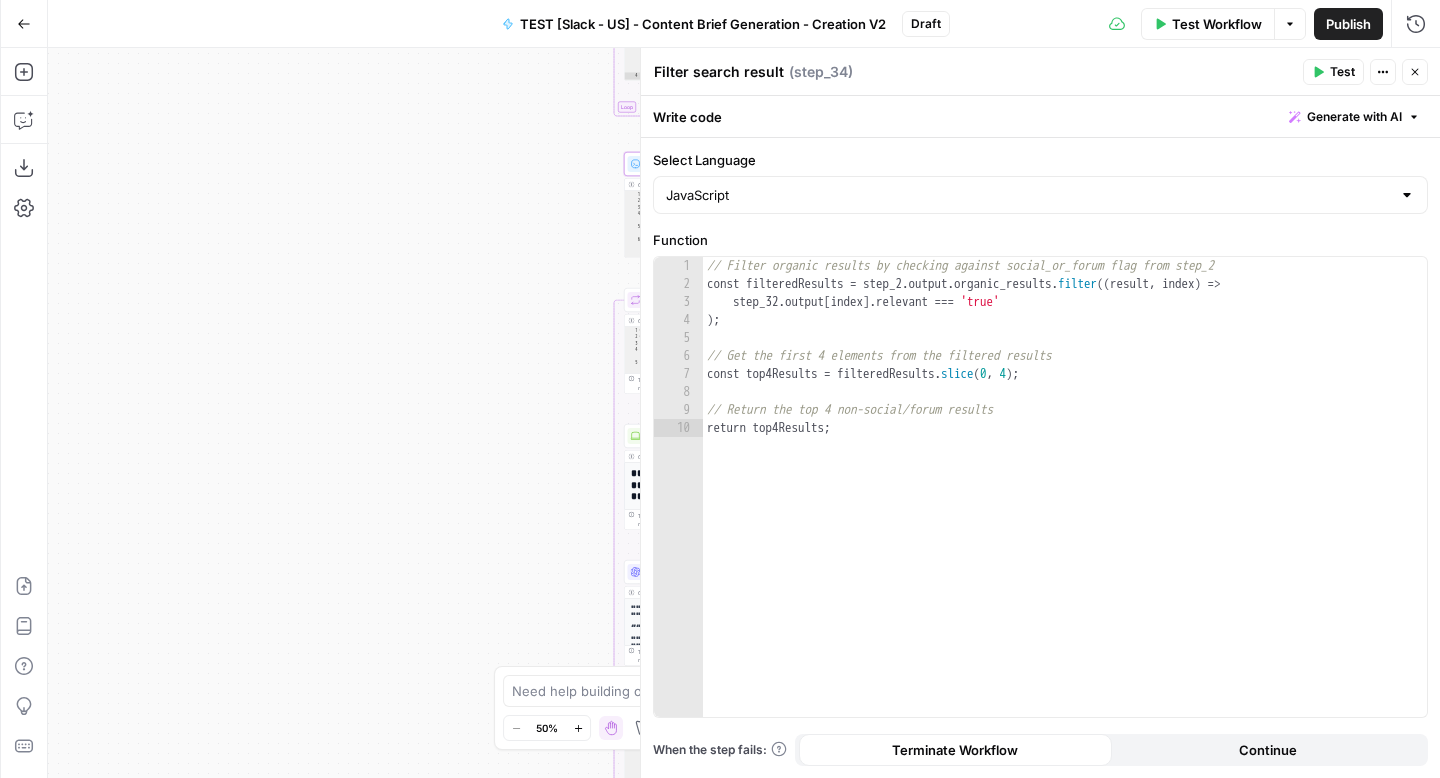 click on "Workflow Set Inputs Inputs Google Search Get Top Ranking Pages Step 2 Output Expand Output Copy 1 2 3 4 5 6 {    "search_metadata" :  {      "id" :  "68403b2128b27ba36b68e7b4" ,      "status" :  "Success" ,      "json_endpoint" :  "[URL][DOMAIN_NAME]          /searches/9e748d9b7f93d5dc          /68403b2128b27ba36b68e7b4.json" ,      "created_at" :  "[DATE] 12:25:05 UTC"          ,     XXXXXXXXXXXXXXXXXXXXXXXXXXXXXXXXXXXXXXXXXXXXXXXXXXXXXXXXXXXXXXXXXXXXXXXXXXXXXXXXXXXXXXXXXXXXXXXXXXXXXXXXXXXXXXXXXXXXXXXXXXXXXXXXXXXXXXXXXXXXXXXXXXXXXXXXXXXXXXXXXXXXXXXXXXXXXXXXXXXXXXXXXXXXXXXXXXXXXXXXXXXXXXXXXXXXXXXXXXXXXXXXXXXXXXXXXXXXXXXXXXXXXXXXXXXXXXXXXXXXXXXXXXXXXXXXXXXXXXXXXXXXXXXXXXXXXXXXXXXXXXXXXXXXXXXXXXXXXXXXXXXXXXXXXXXXXXXXXXXXXXXXXXXXXXXXXXXXXXXXXXXXXXXXXXXXXXXXXXXXXXXXXXXXXXXXXXXXXXXXXXXXXXXXXXXXXXXXXXXXXXXXXXXXXXXXXXXXXXXXXXXXXXXXXXXXXXXXXXXXXXXXXXXXXXXXXXXXXXXXXXXXXXXXXXXXXXXXXXXXXXXXXXXXXXXX This output is too large & has been abbreviated for review.   Copy the output   Loop Step 32" at bounding box center (744, 413) 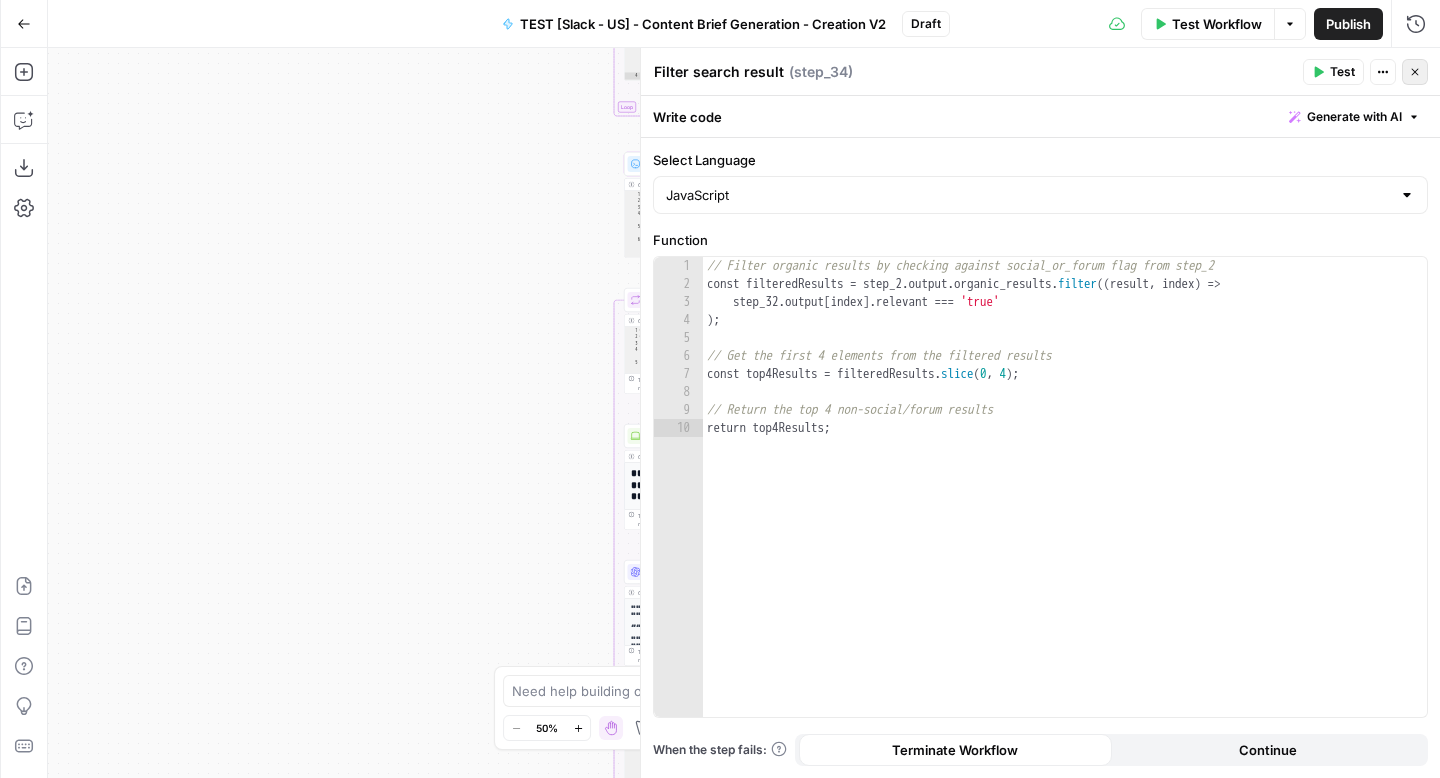 click 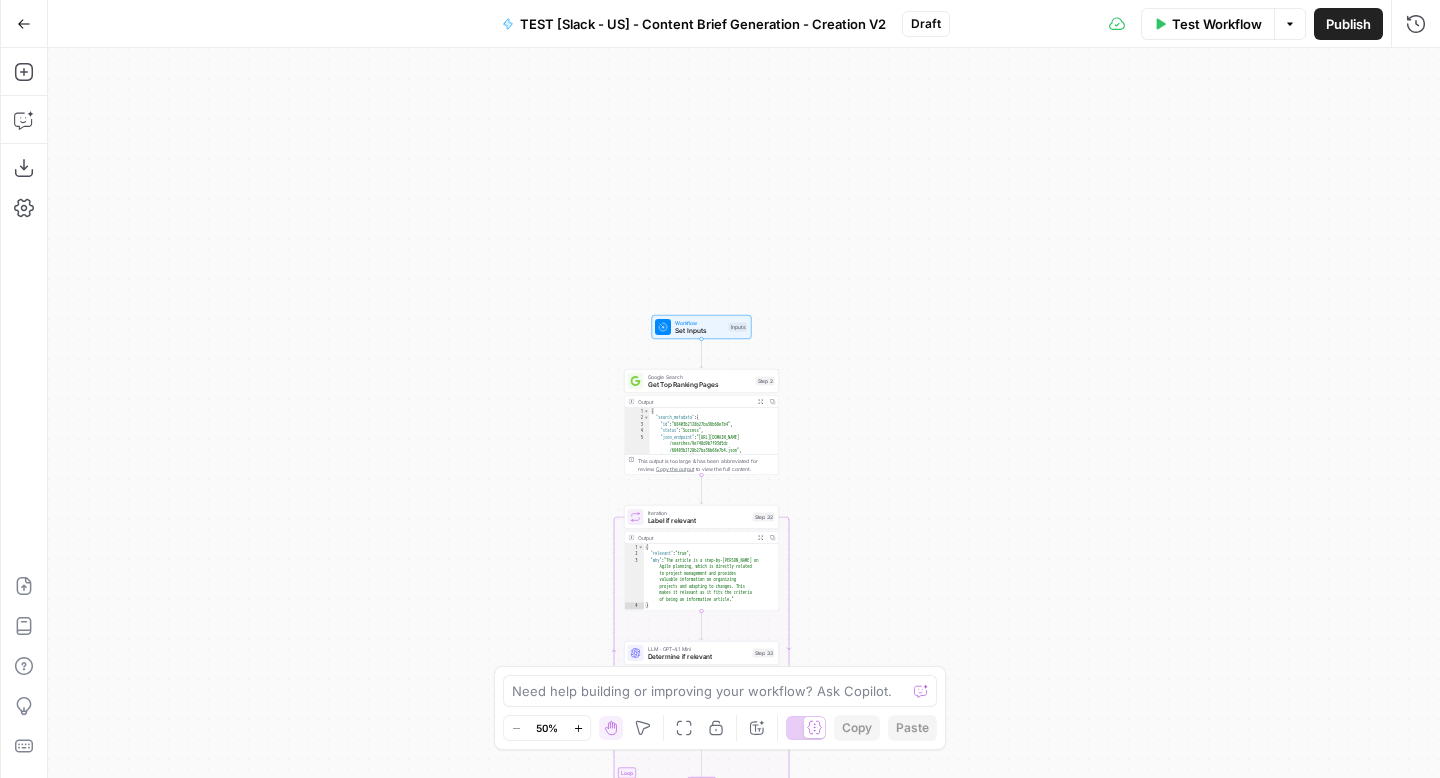 click on "Set Inputs" at bounding box center (700, 331) 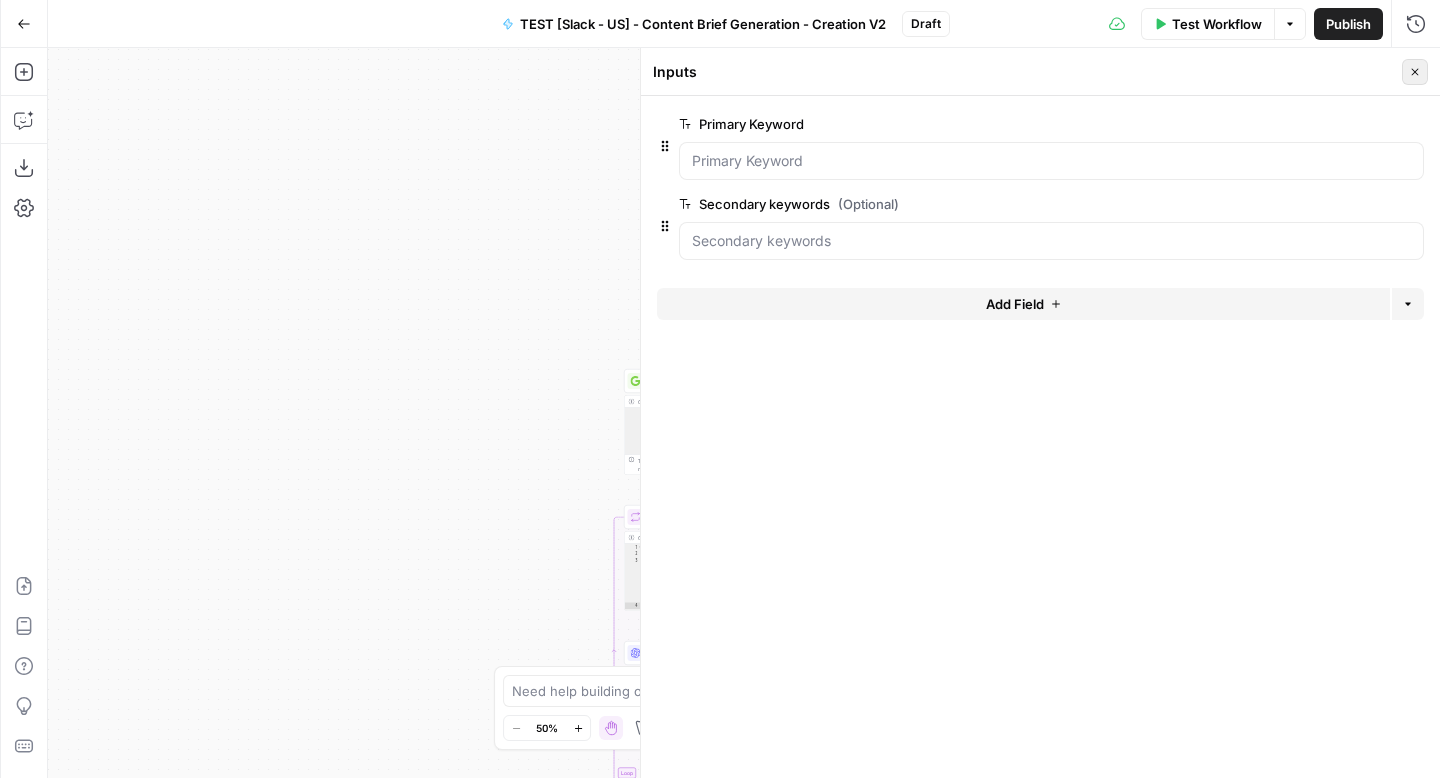 click 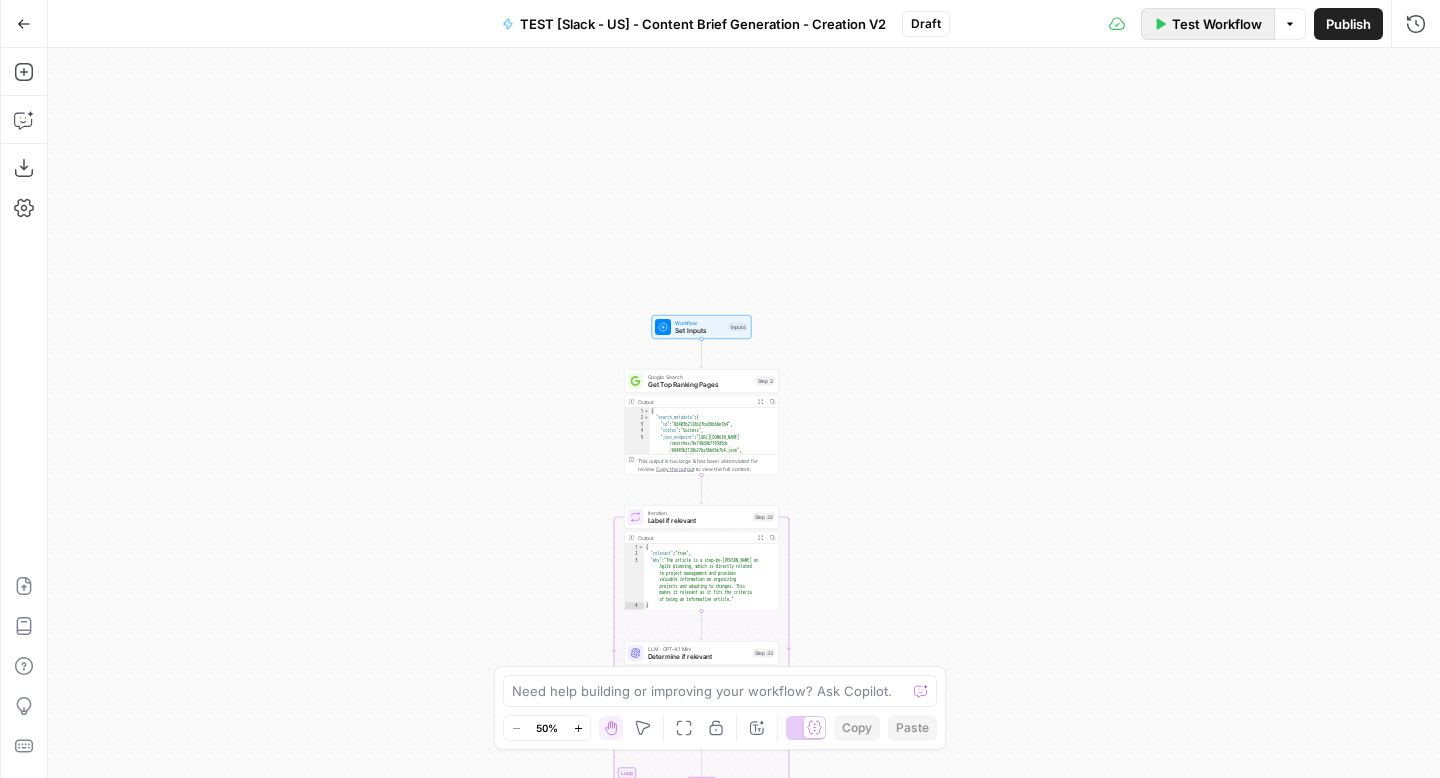 click on "Test Workflow" at bounding box center [1217, 24] 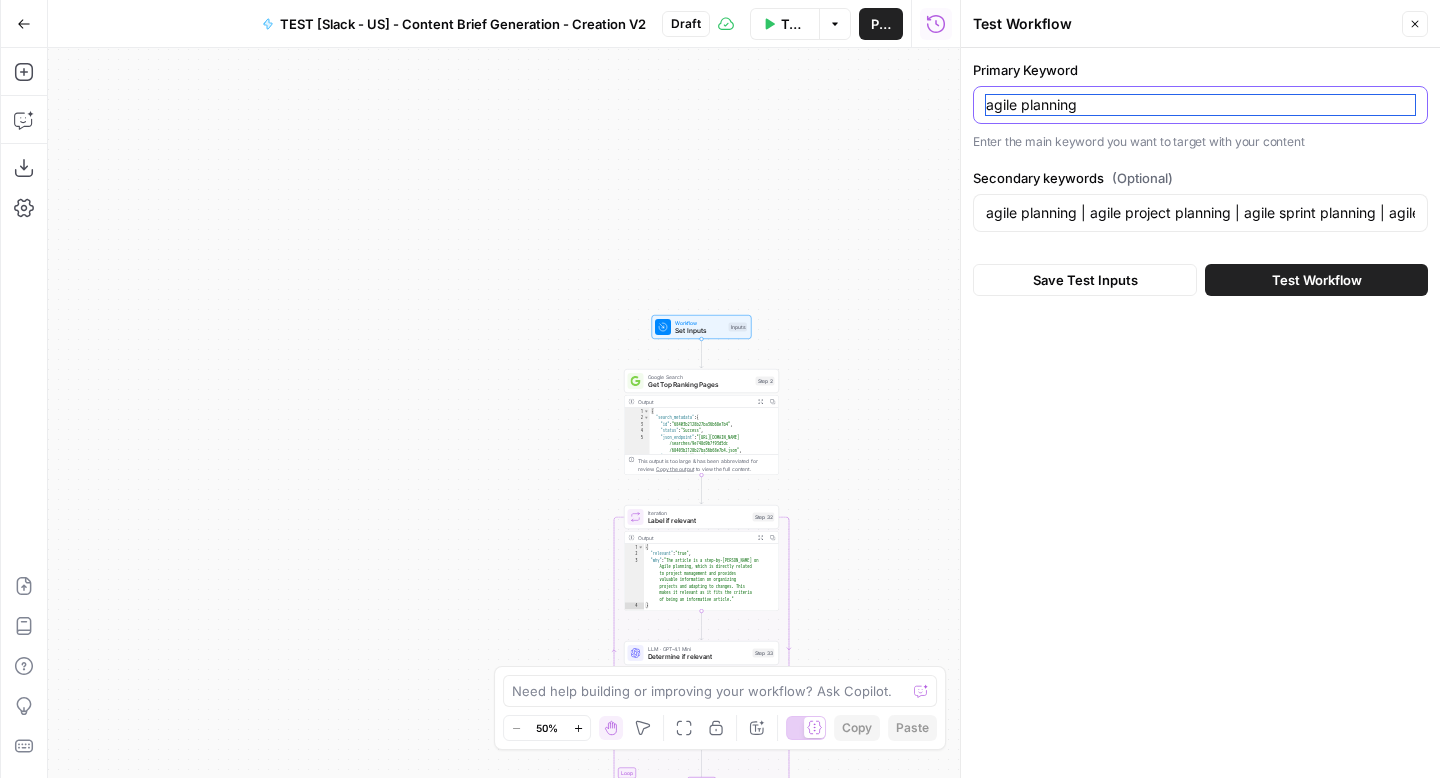 click on "agile planning" at bounding box center (1200, 105) 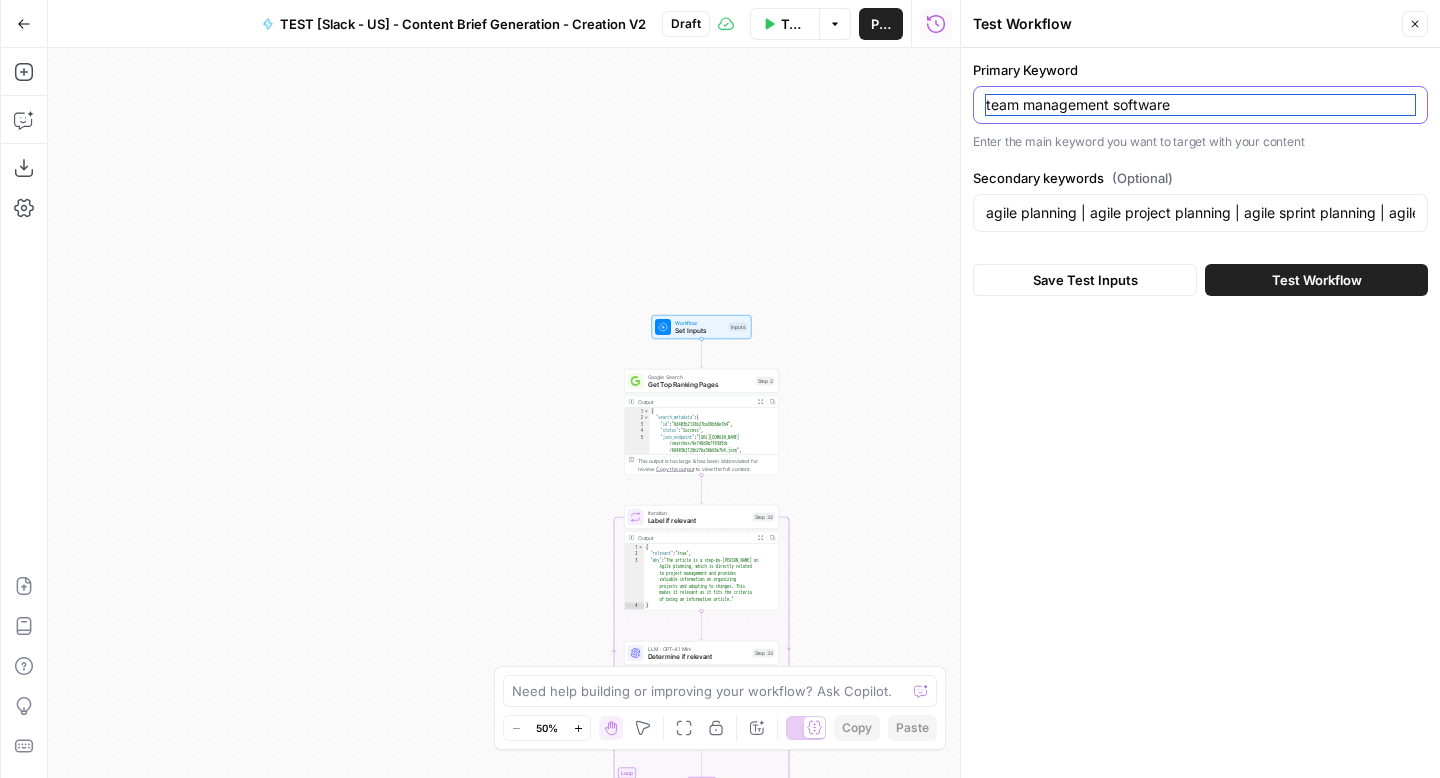 type on "team management software" 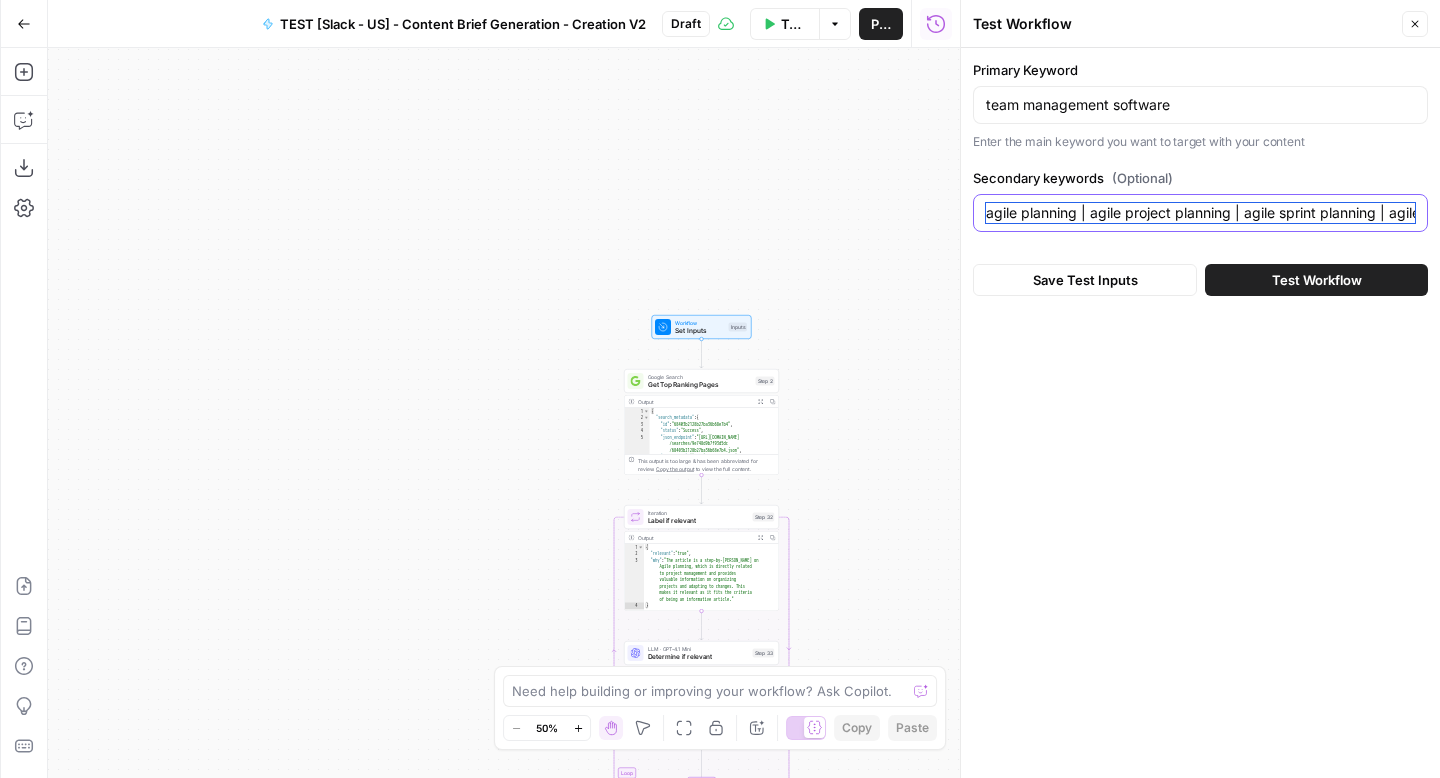 click on "agile planning | agile project planning | agile sprint planning | agile planning process | what is agile planning | agile planning techniques | iterative planning | flexible planning | sprint planning | adaptive planning" at bounding box center (1200, 213) 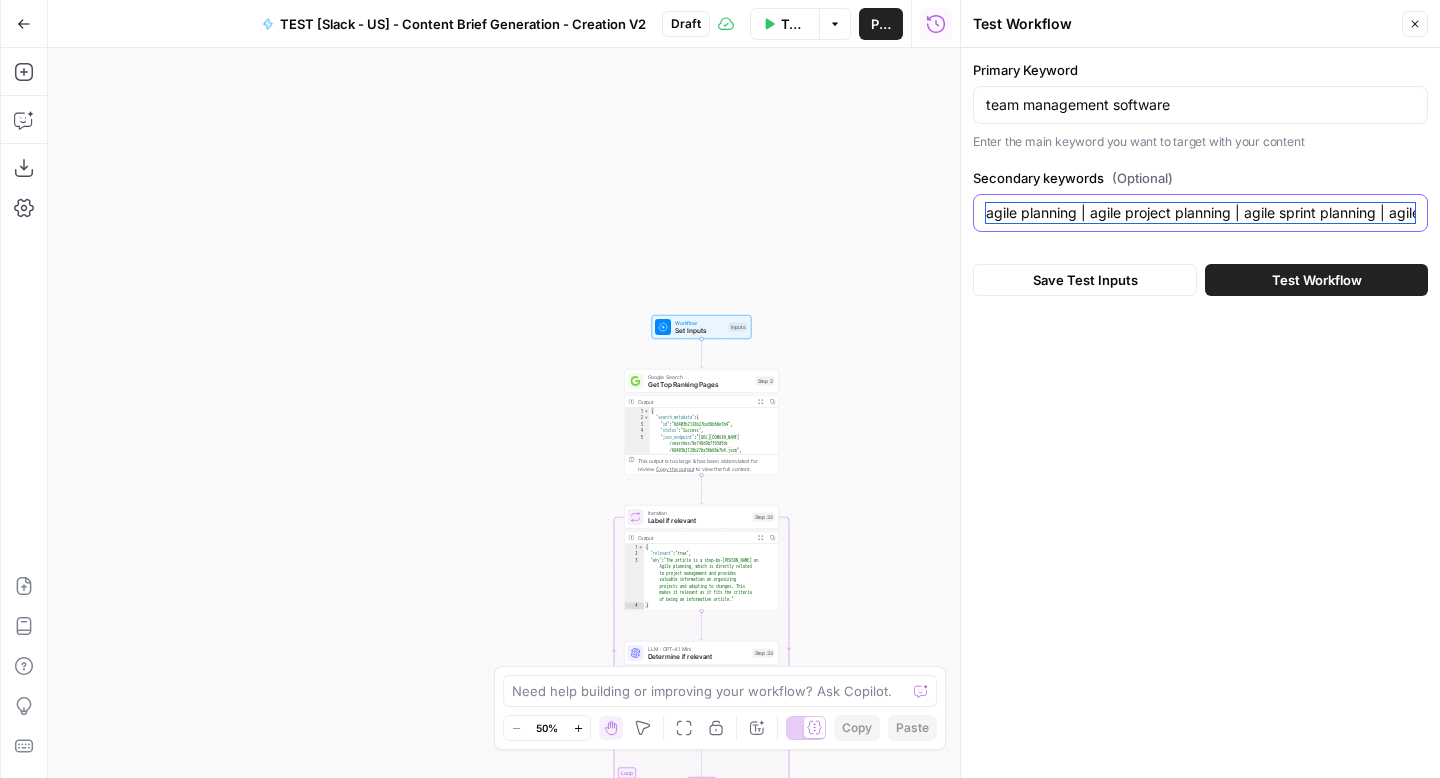 paste on "team management software | software for team management | team collaboration software | team task management software | best team management software | online team management tools | team organization software | team productivity software | employee management software | team collaboration platforms" 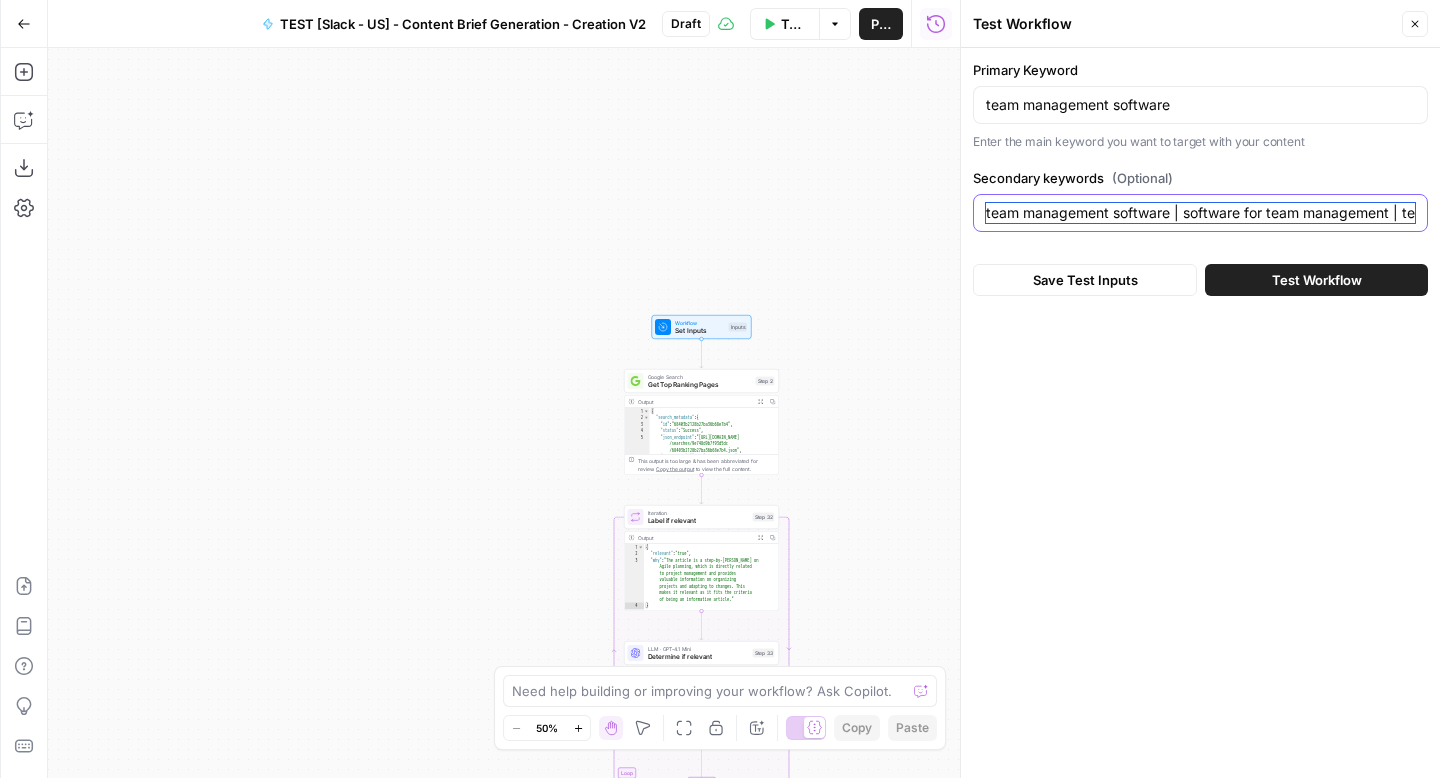scroll, scrollTop: 0, scrollLeft: 1659, axis: horizontal 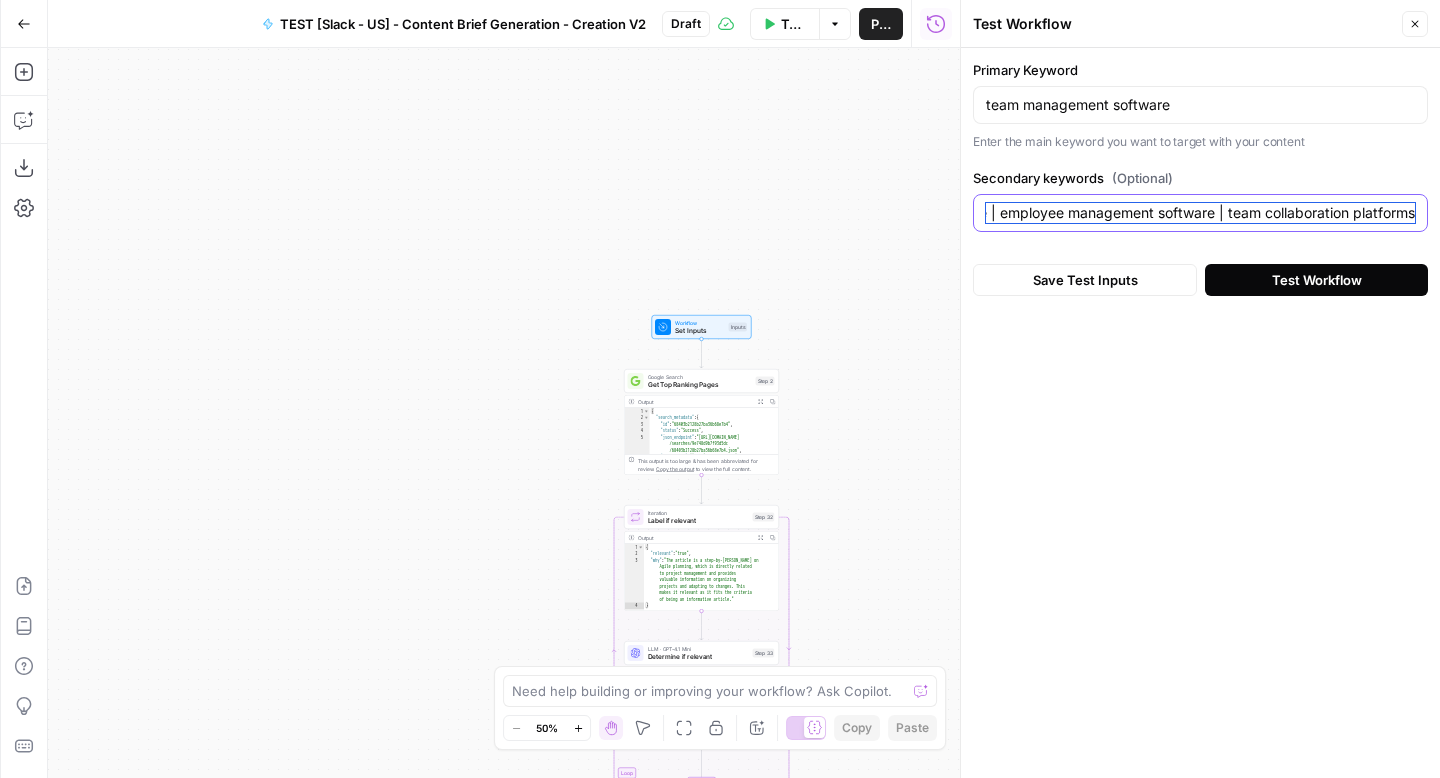 type on "team management software | software for team management | team collaboration software | team task management software | best team management software | online team management tools | team organization software | team productivity software | employee management software | team collaboration platforms" 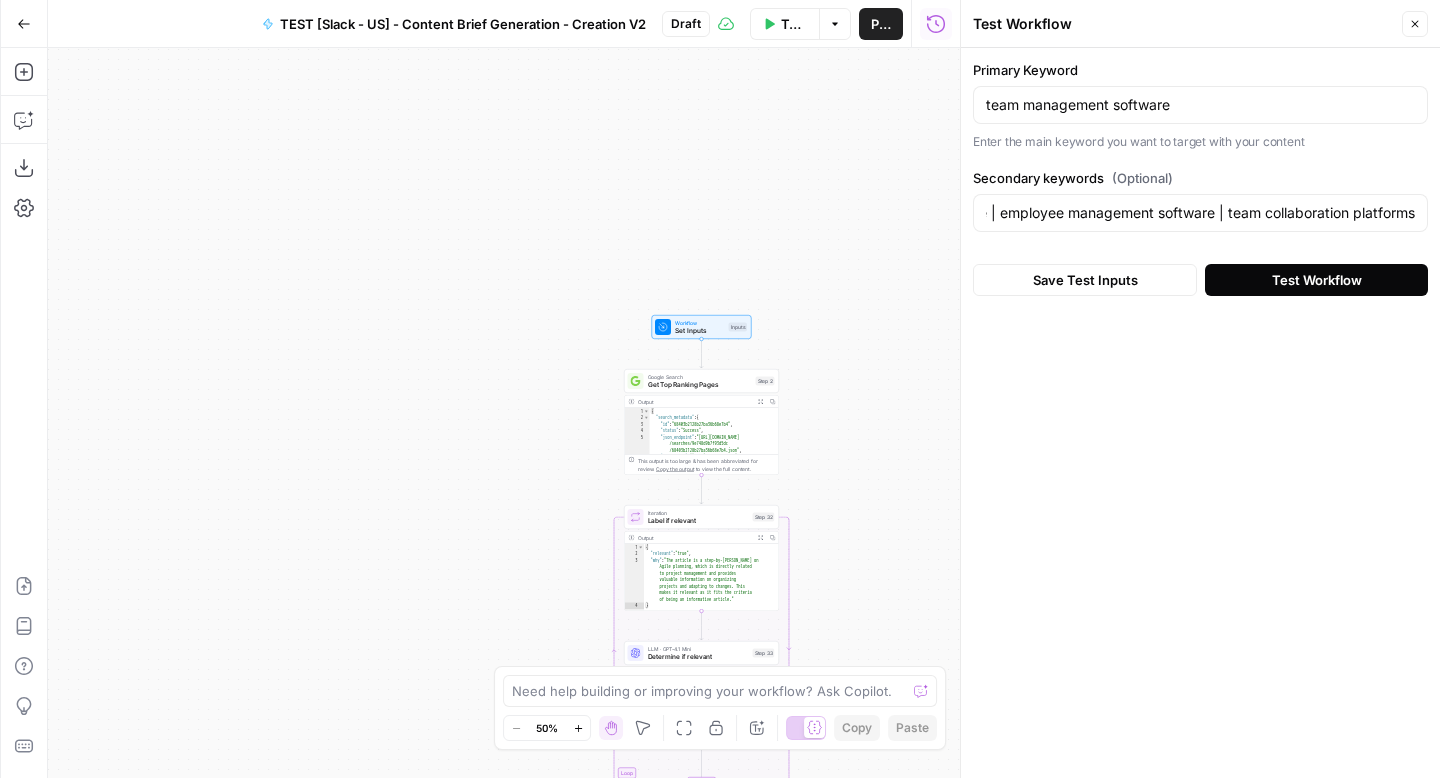 scroll, scrollTop: 0, scrollLeft: 0, axis: both 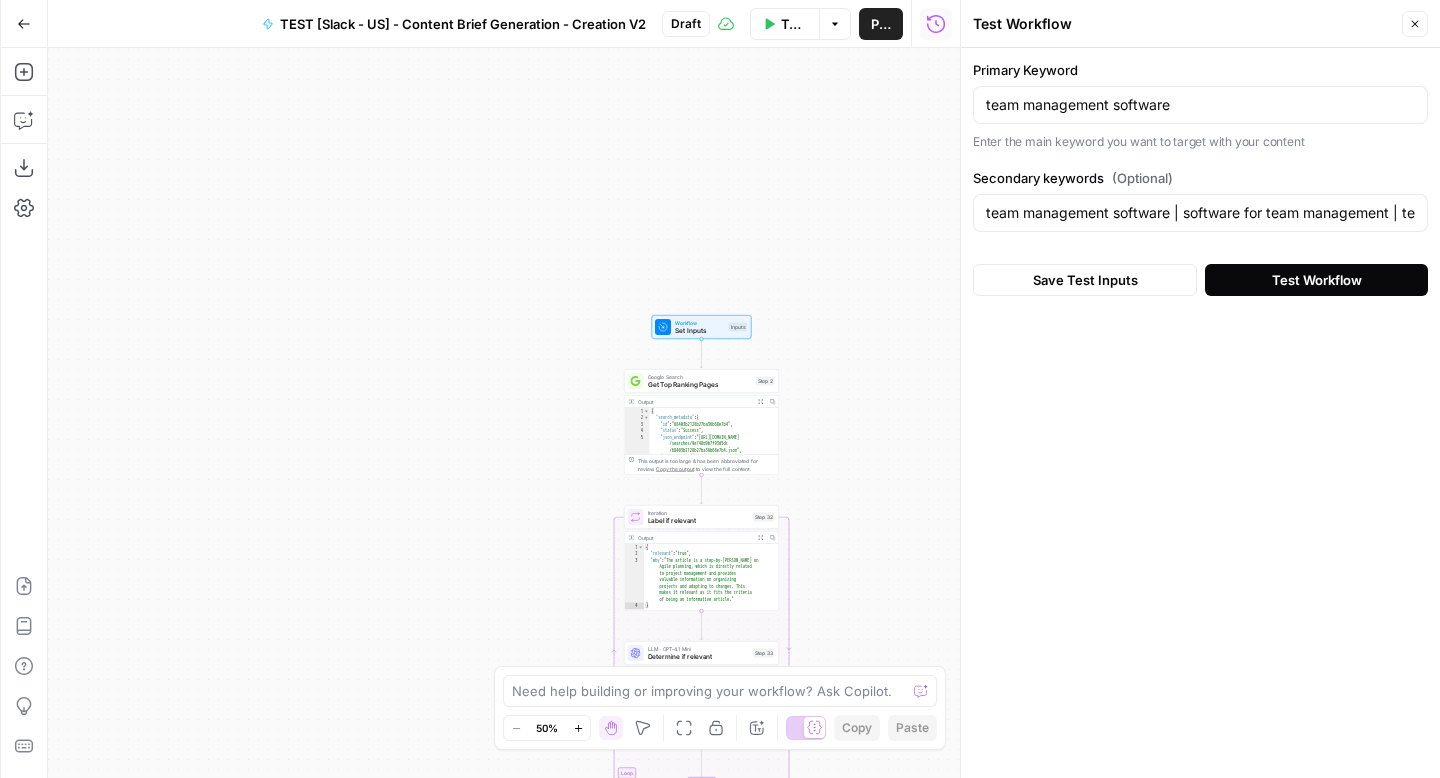 click on "Test Workflow" at bounding box center (1316, 280) 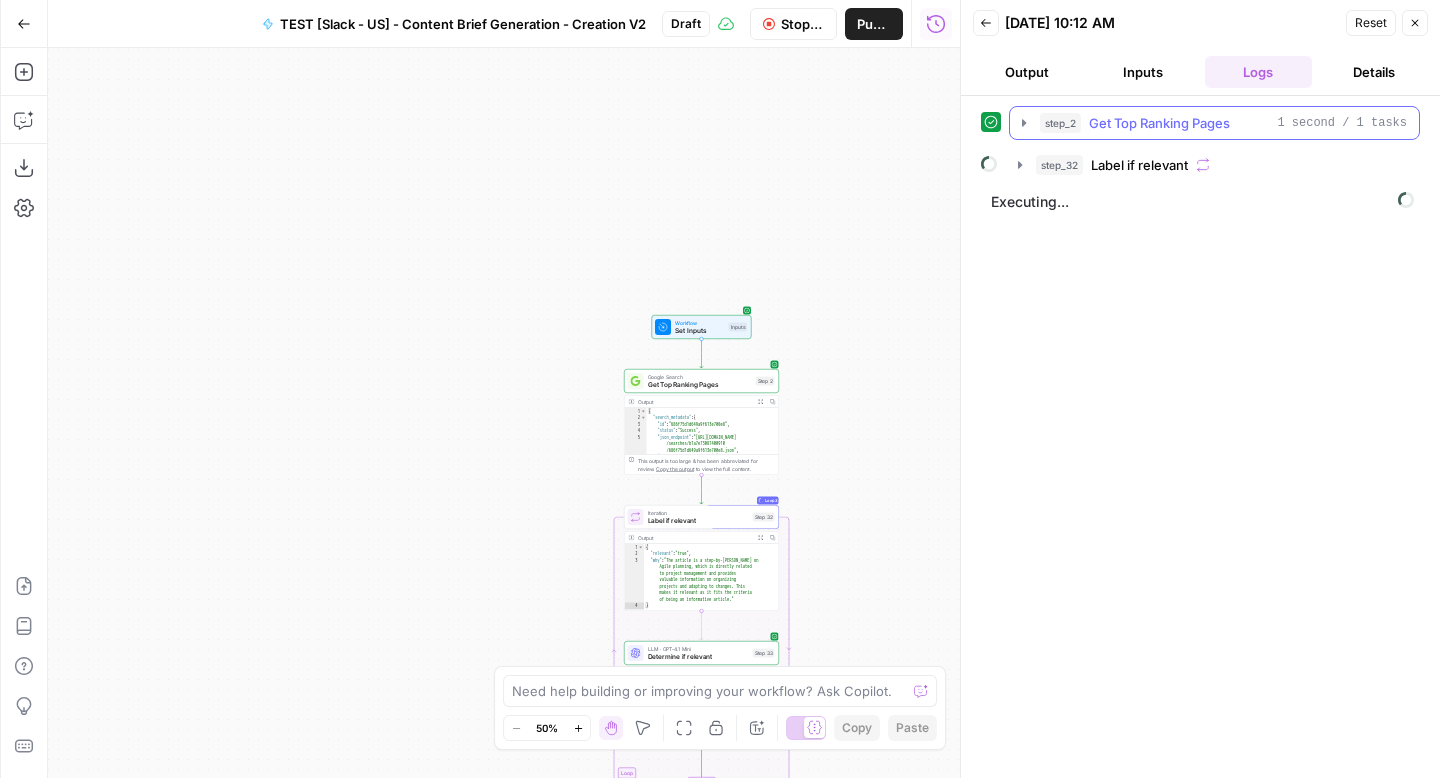 click 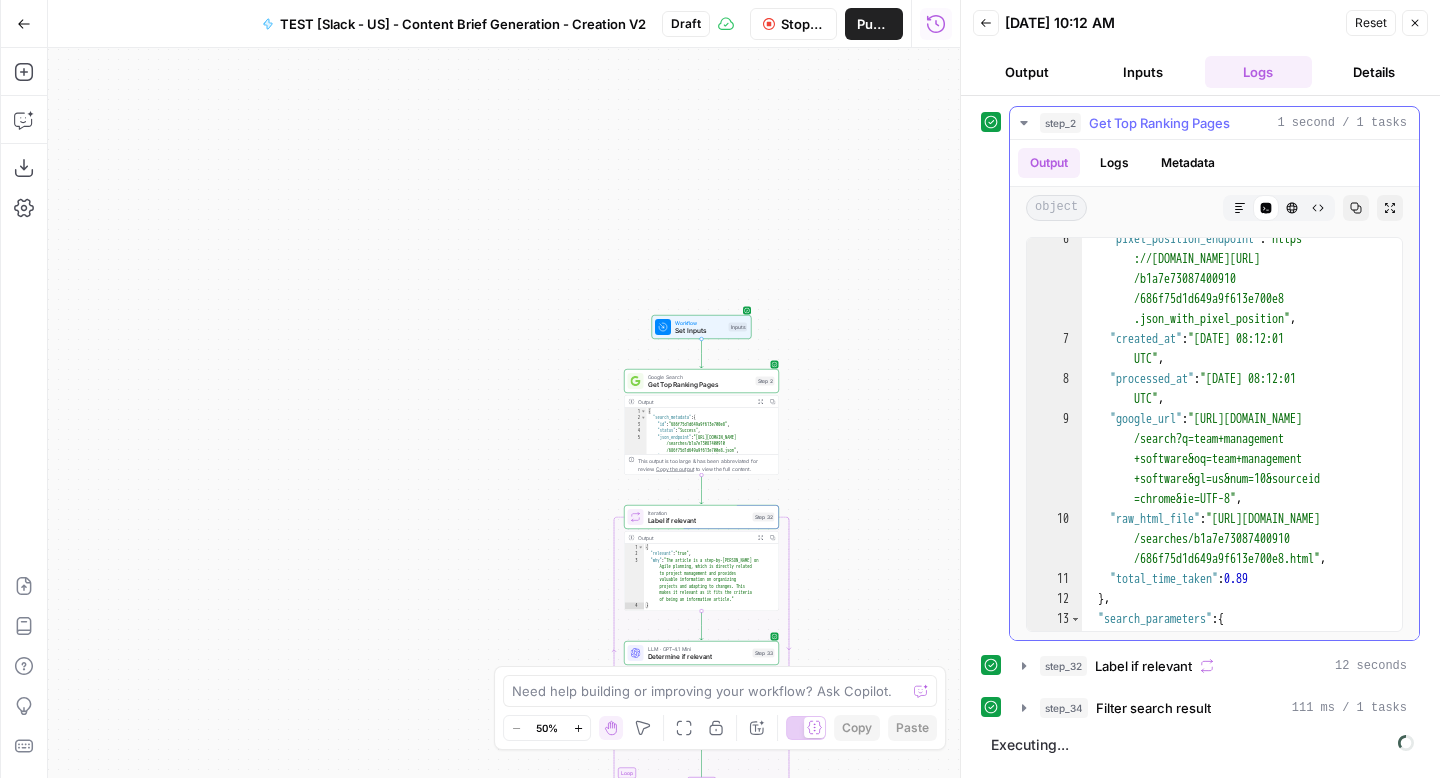 scroll, scrollTop: 149, scrollLeft: 0, axis: vertical 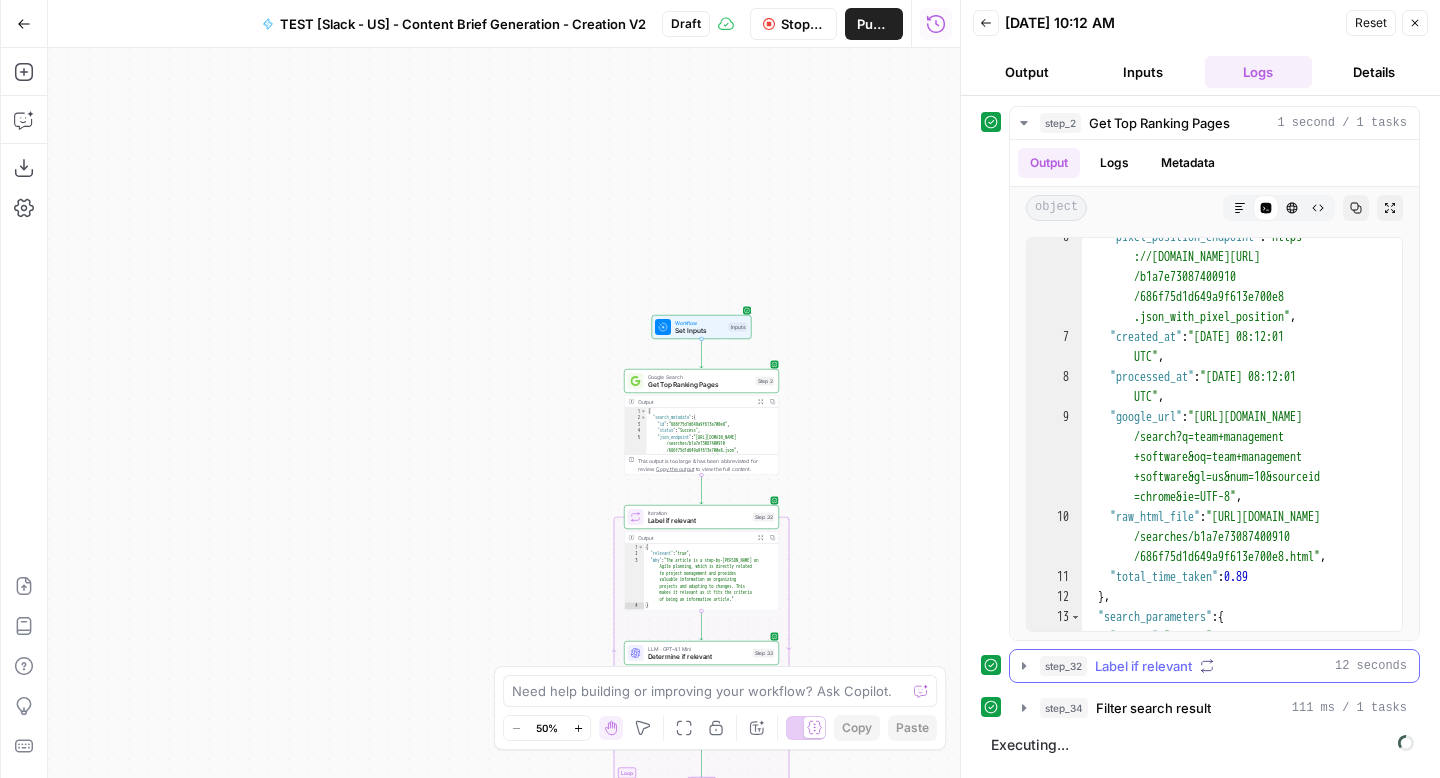 click 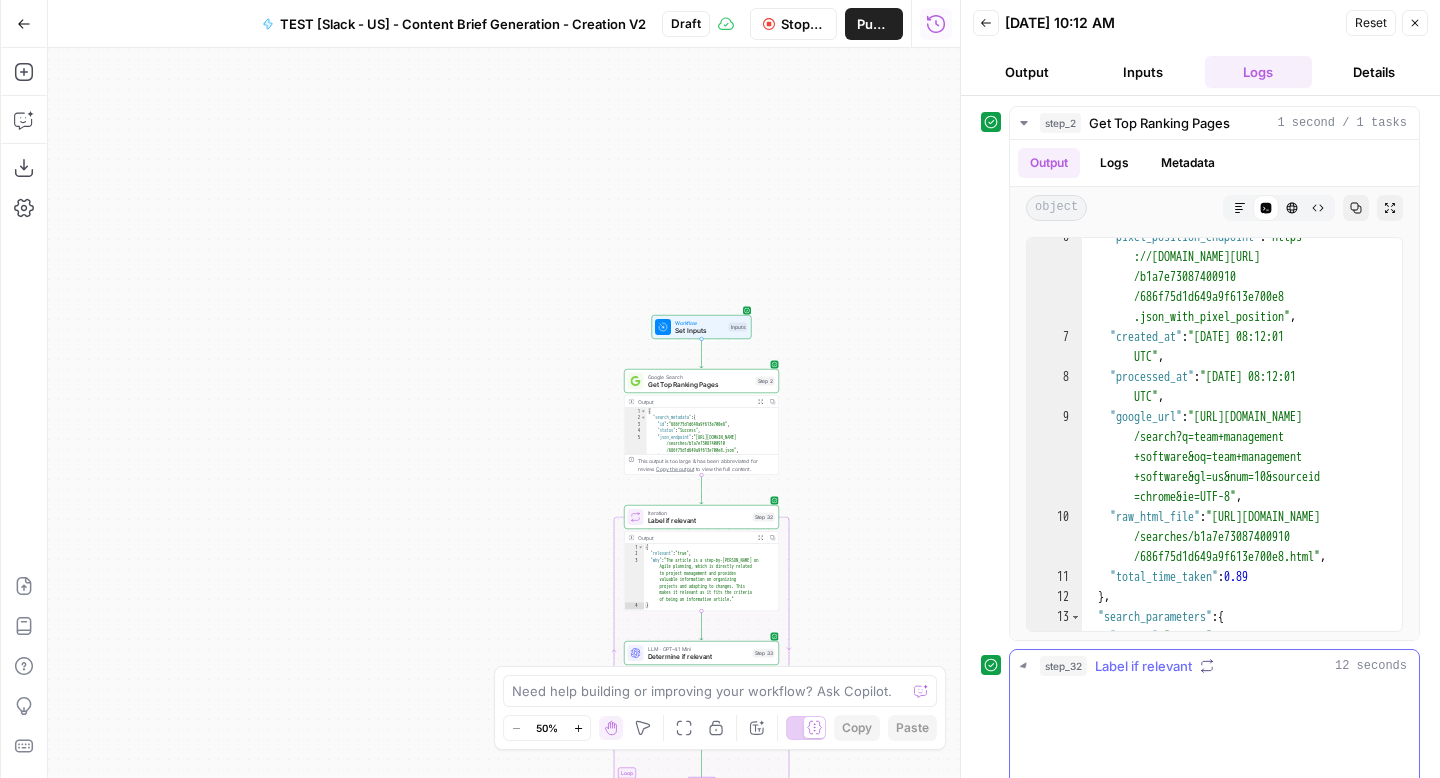 scroll, scrollTop: 142, scrollLeft: 0, axis: vertical 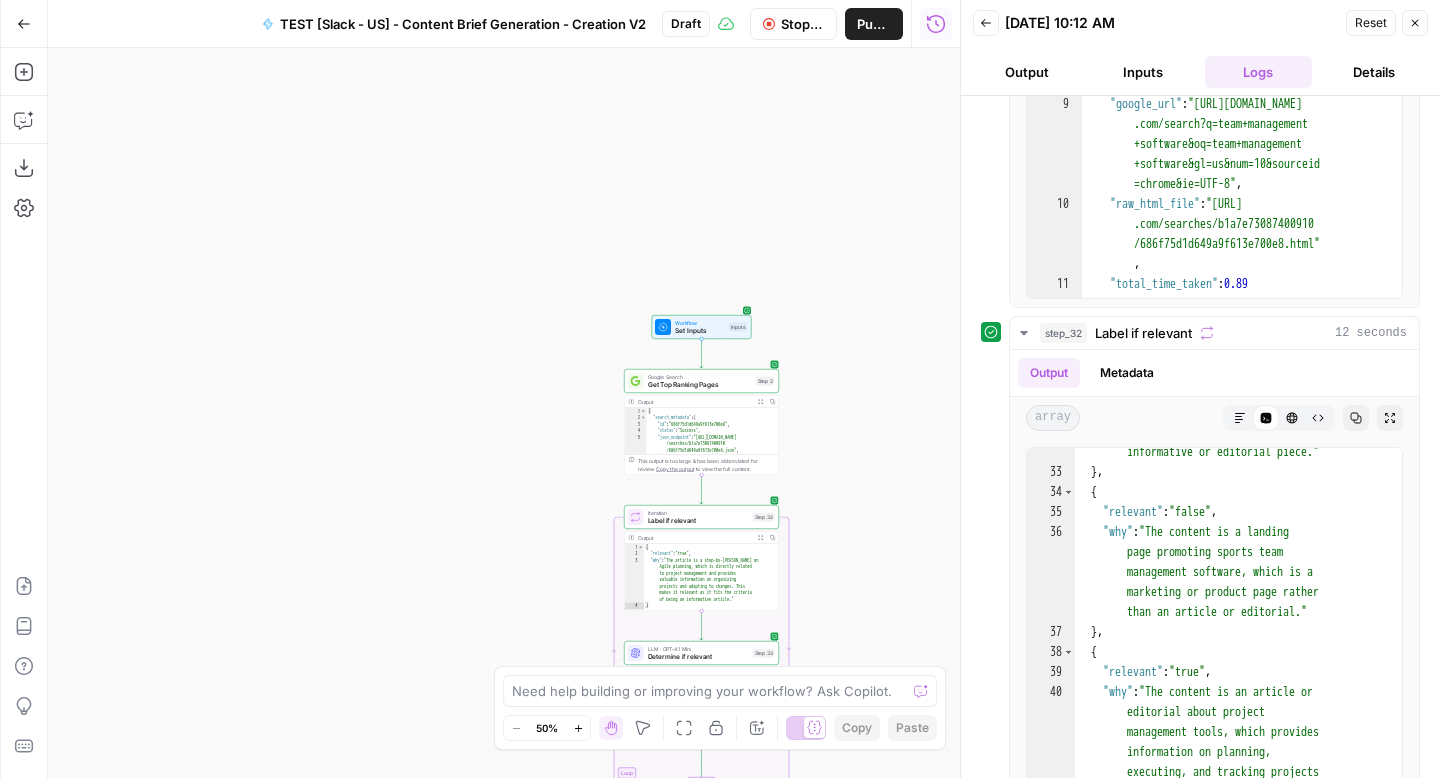 click 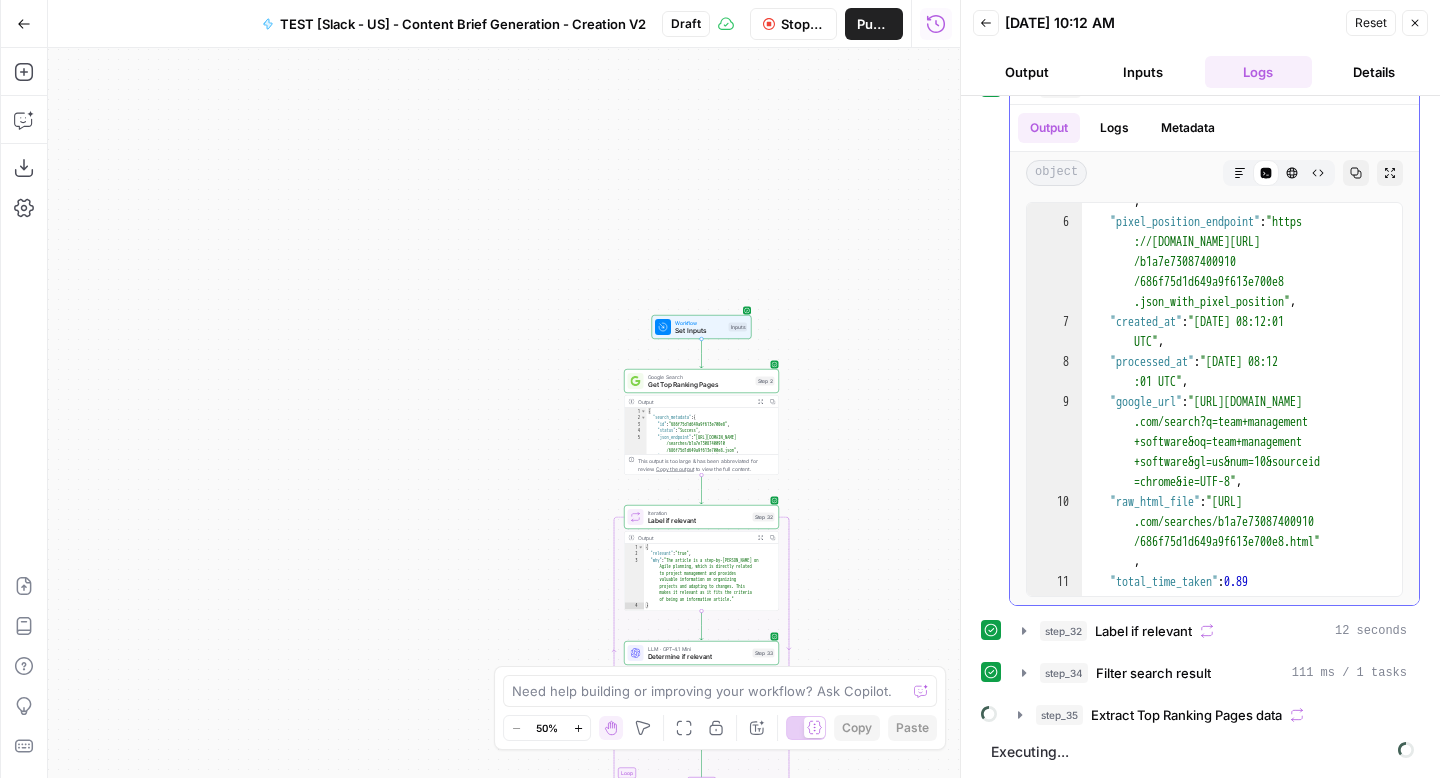 scroll, scrollTop: 35, scrollLeft: 0, axis: vertical 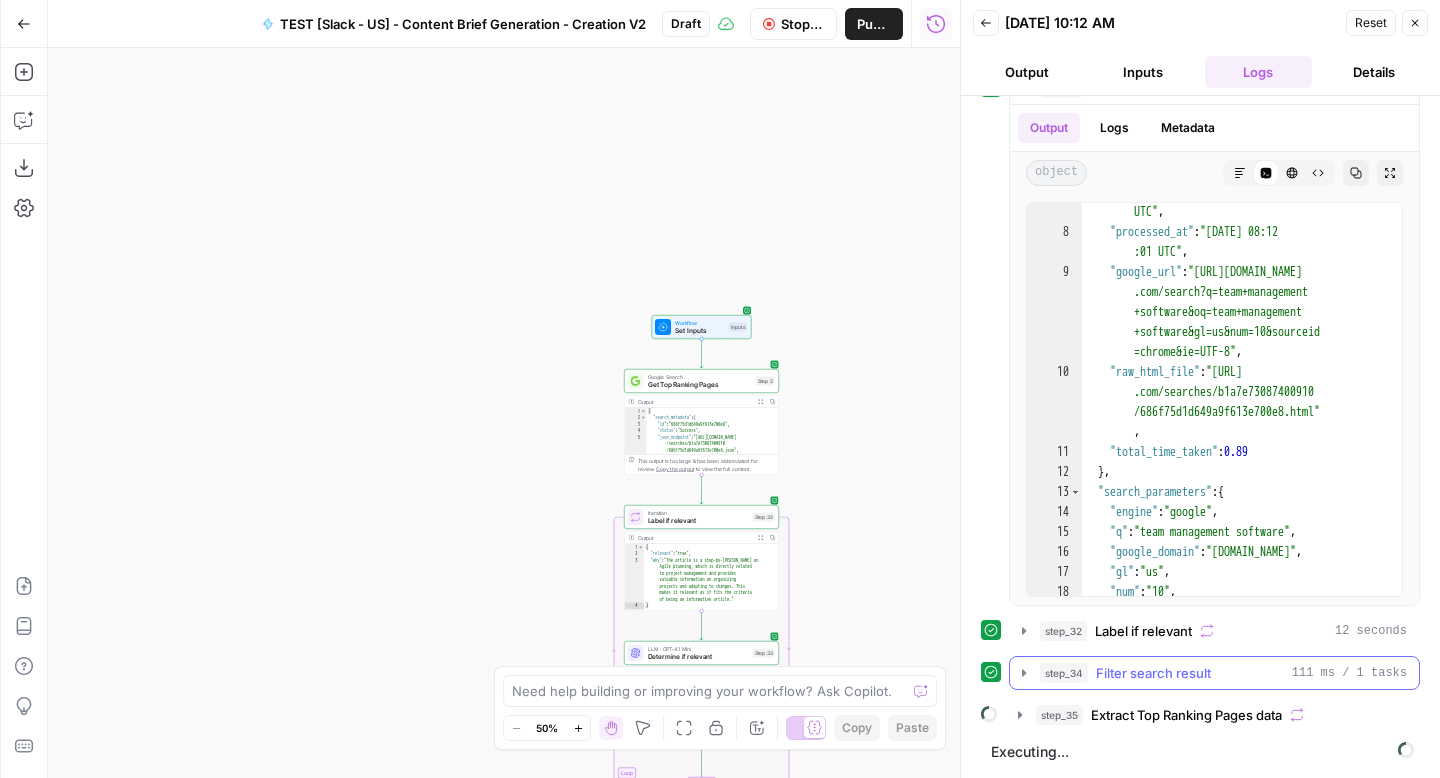 click 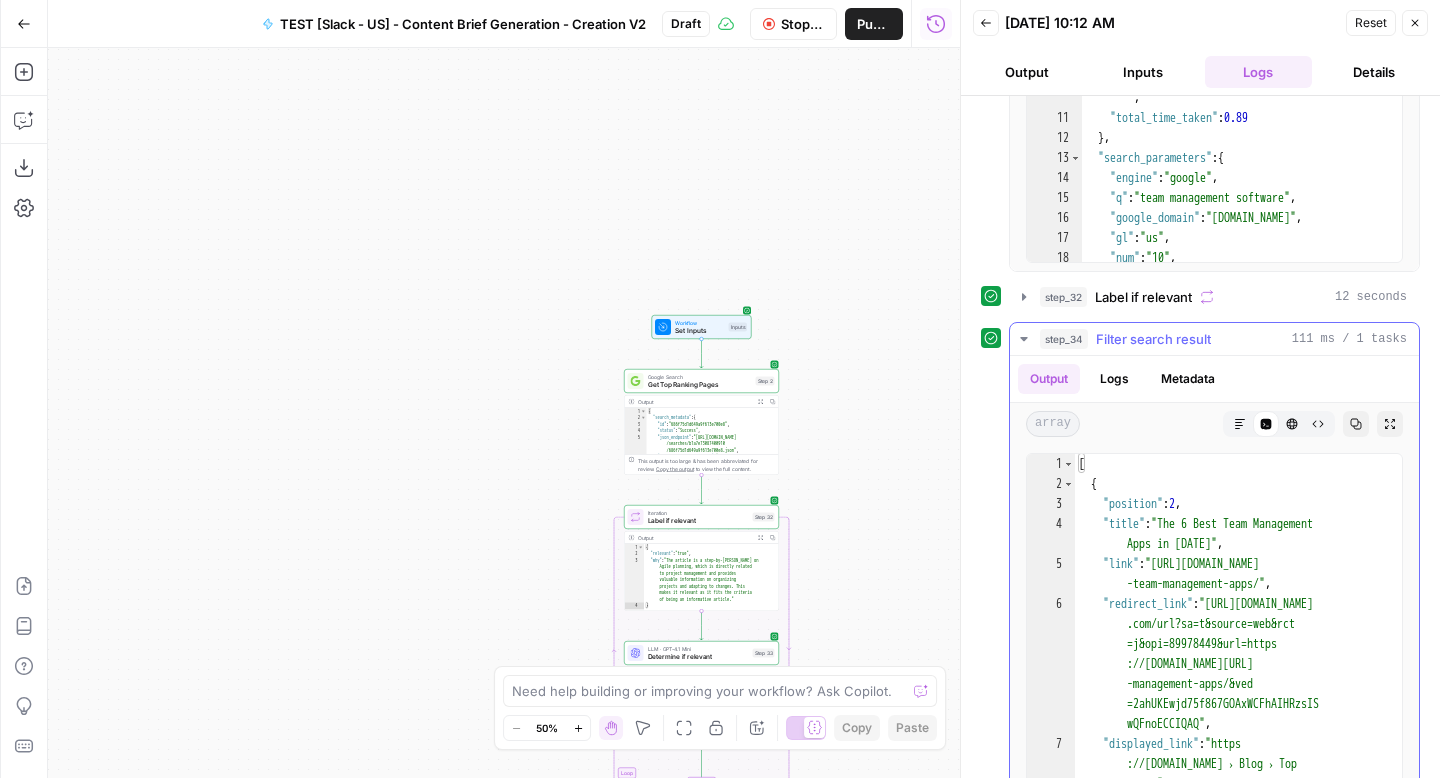 scroll, scrollTop: 471, scrollLeft: 0, axis: vertical 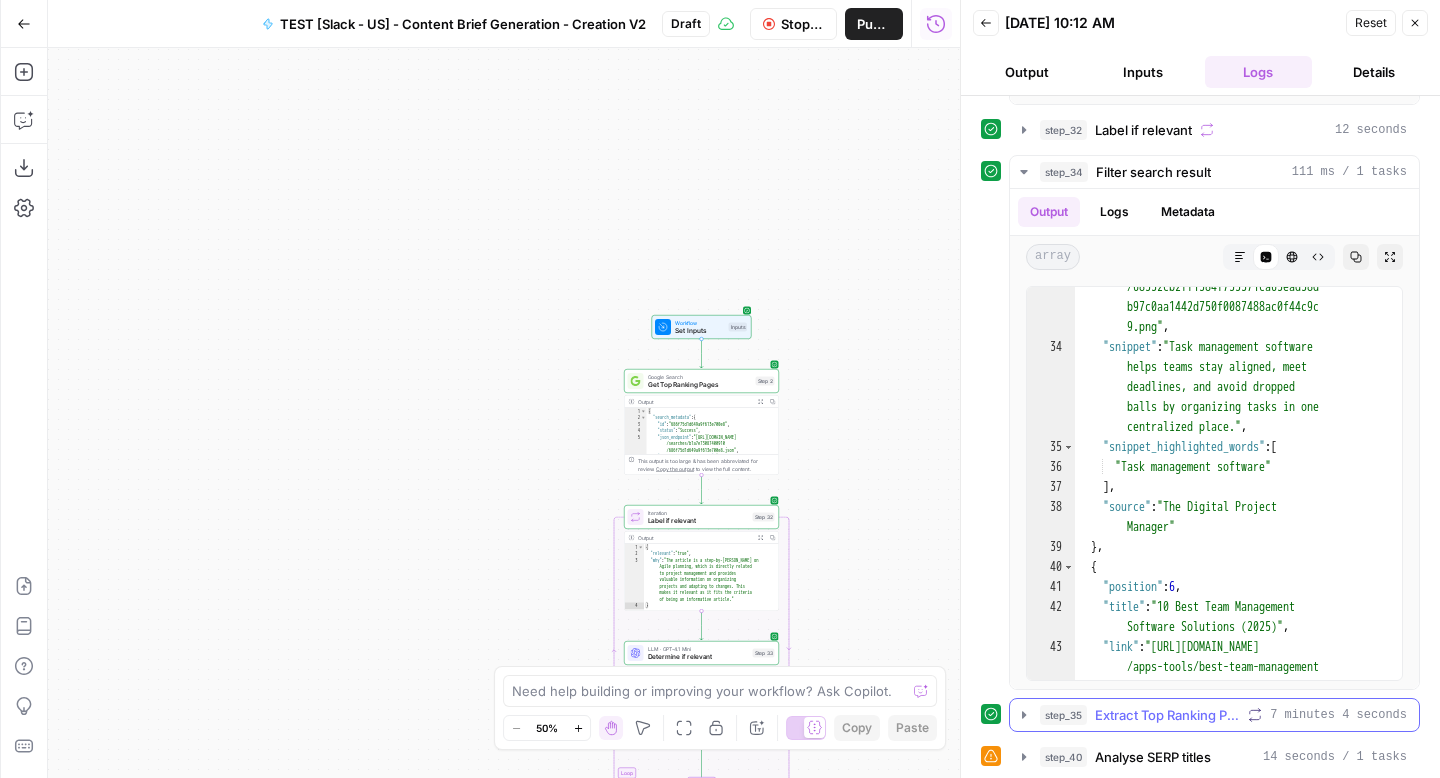 click 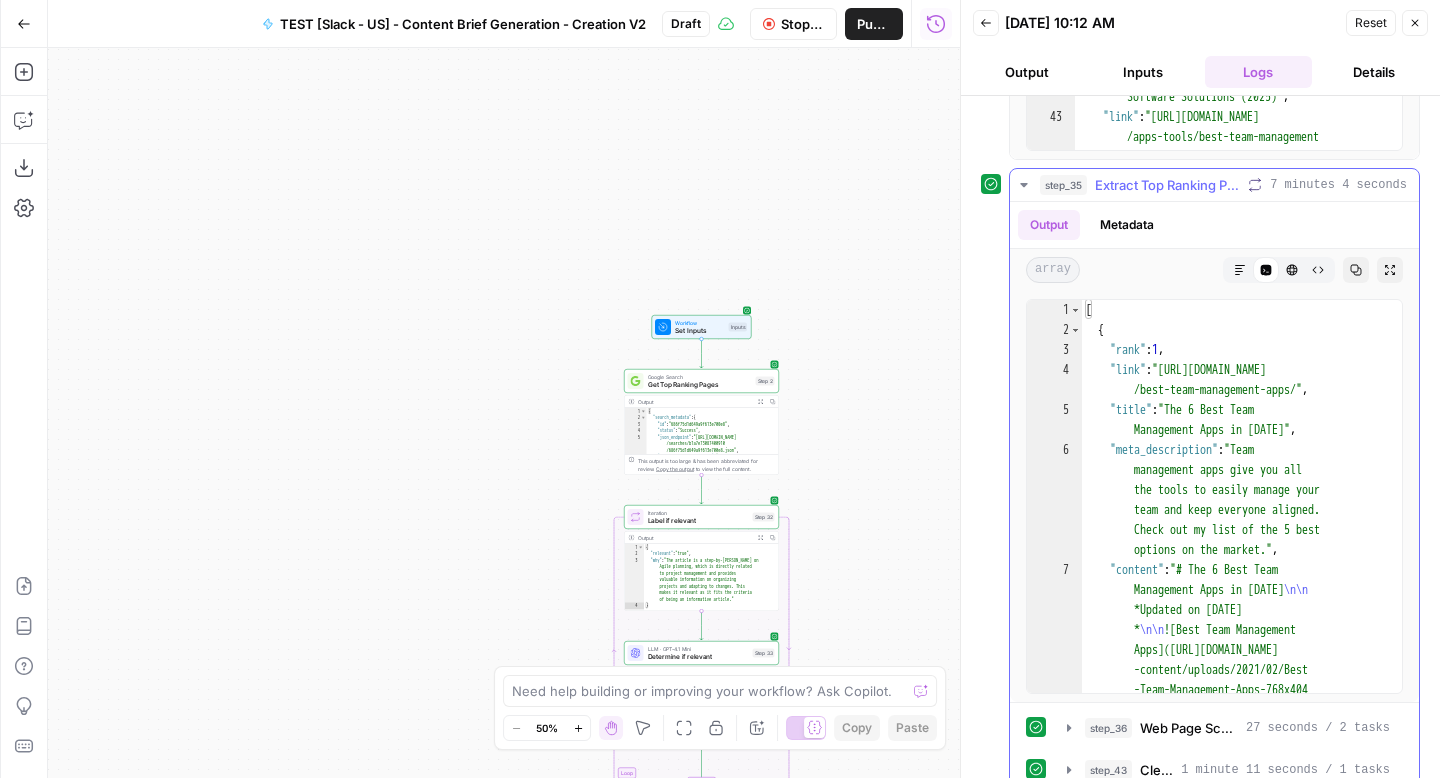 scroll, scrollTop: 1083, scrollLeft: 0, axis: vertical 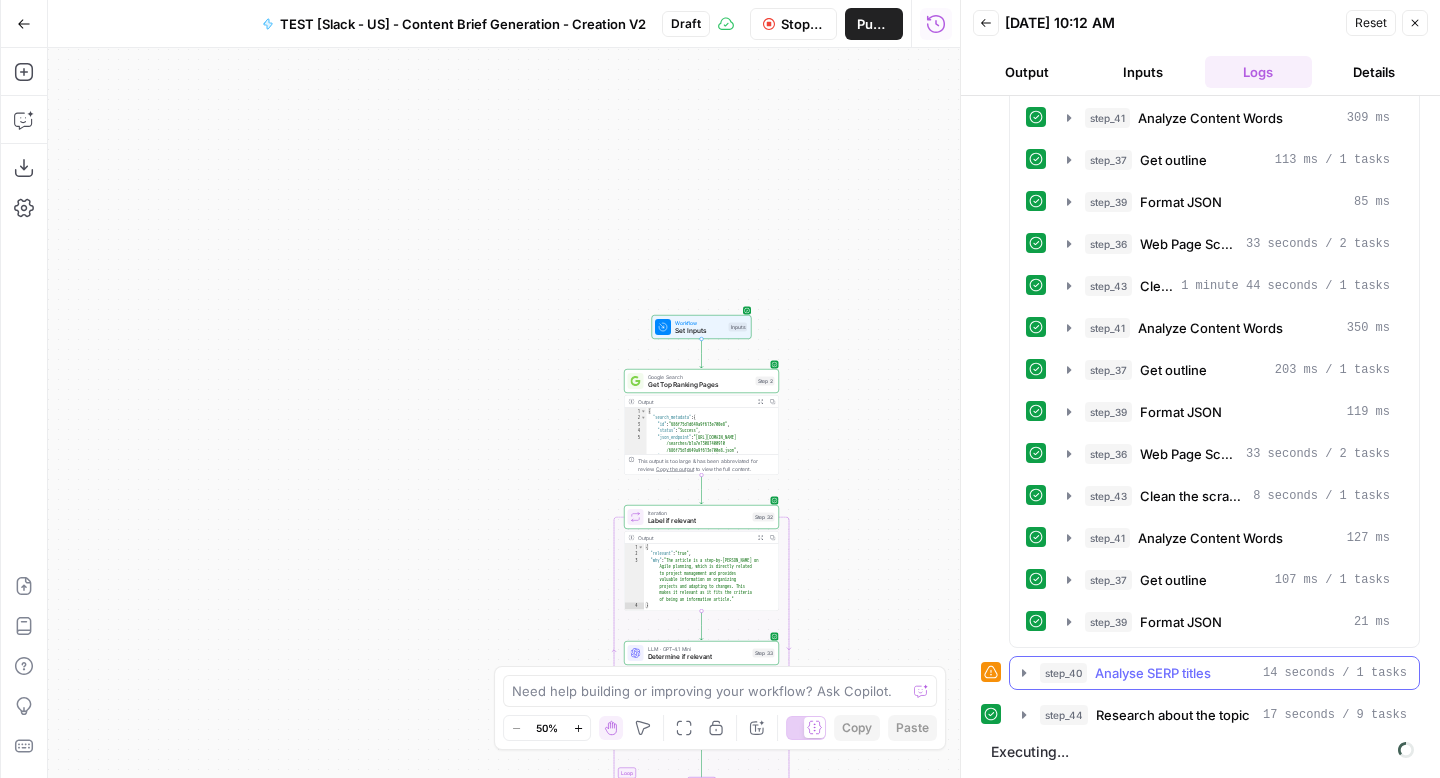 click 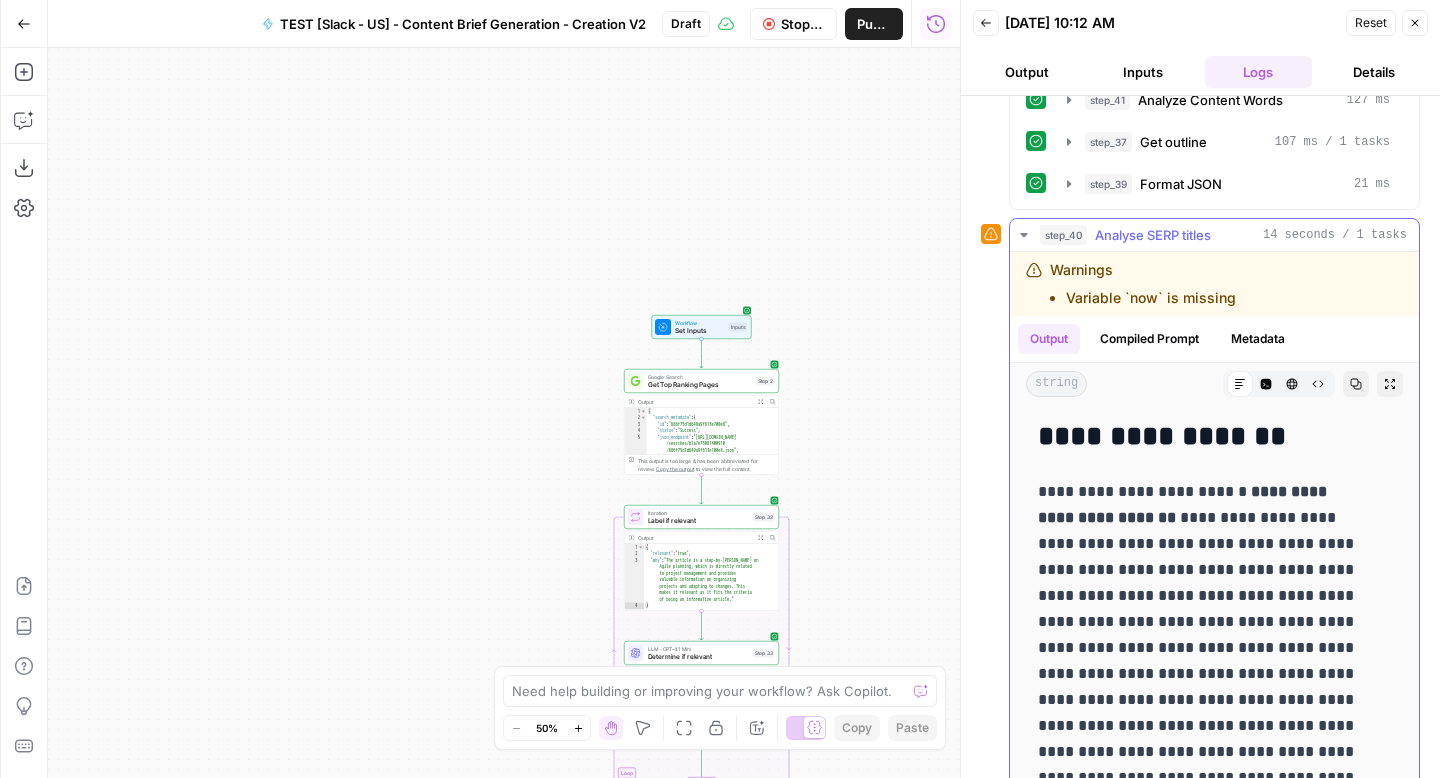 scroll, scrollTop: 2417, scrollLeft: 0, axis: vertical 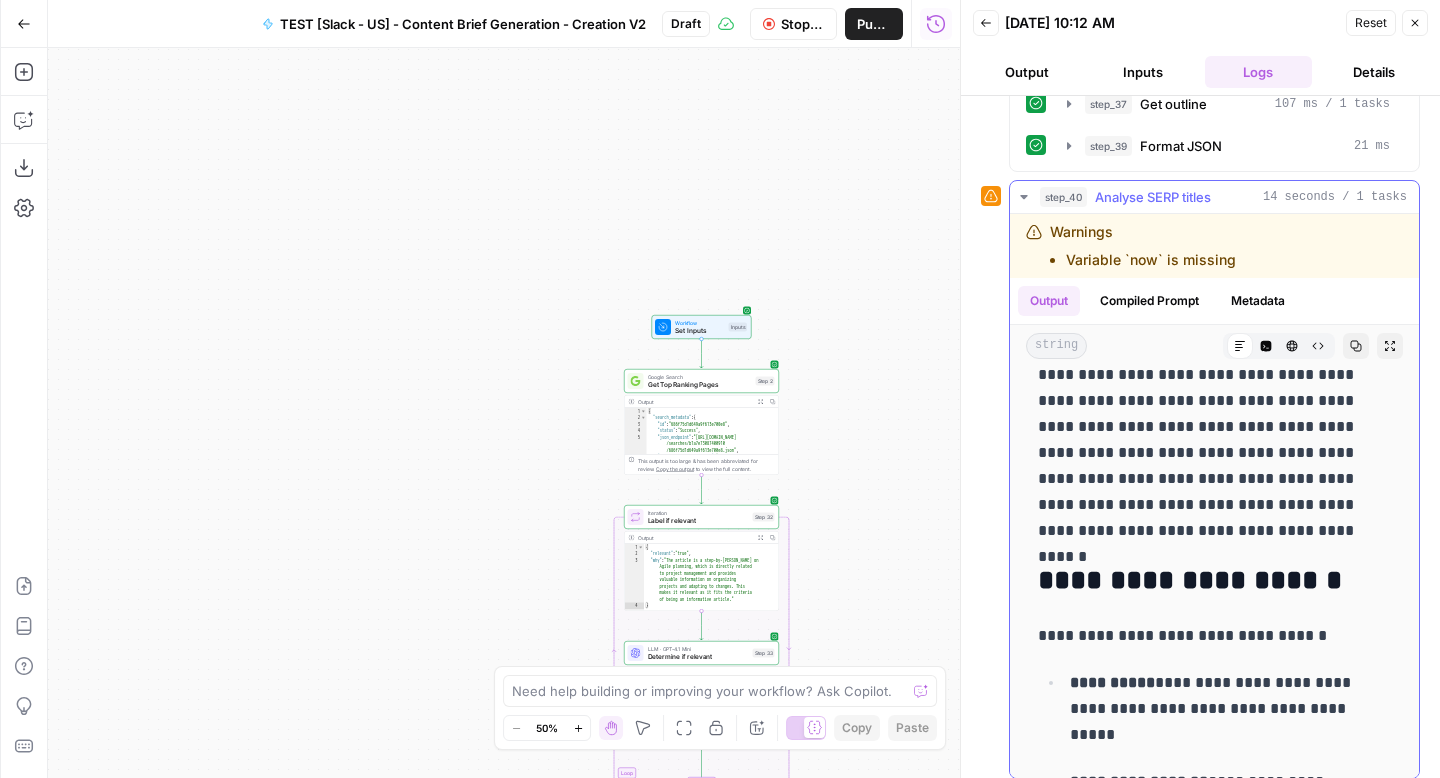 drag, startPoint x: 1044, startPoint y: 443, endPoint x: 1325, endPoint y: 538, distance: 296.62433 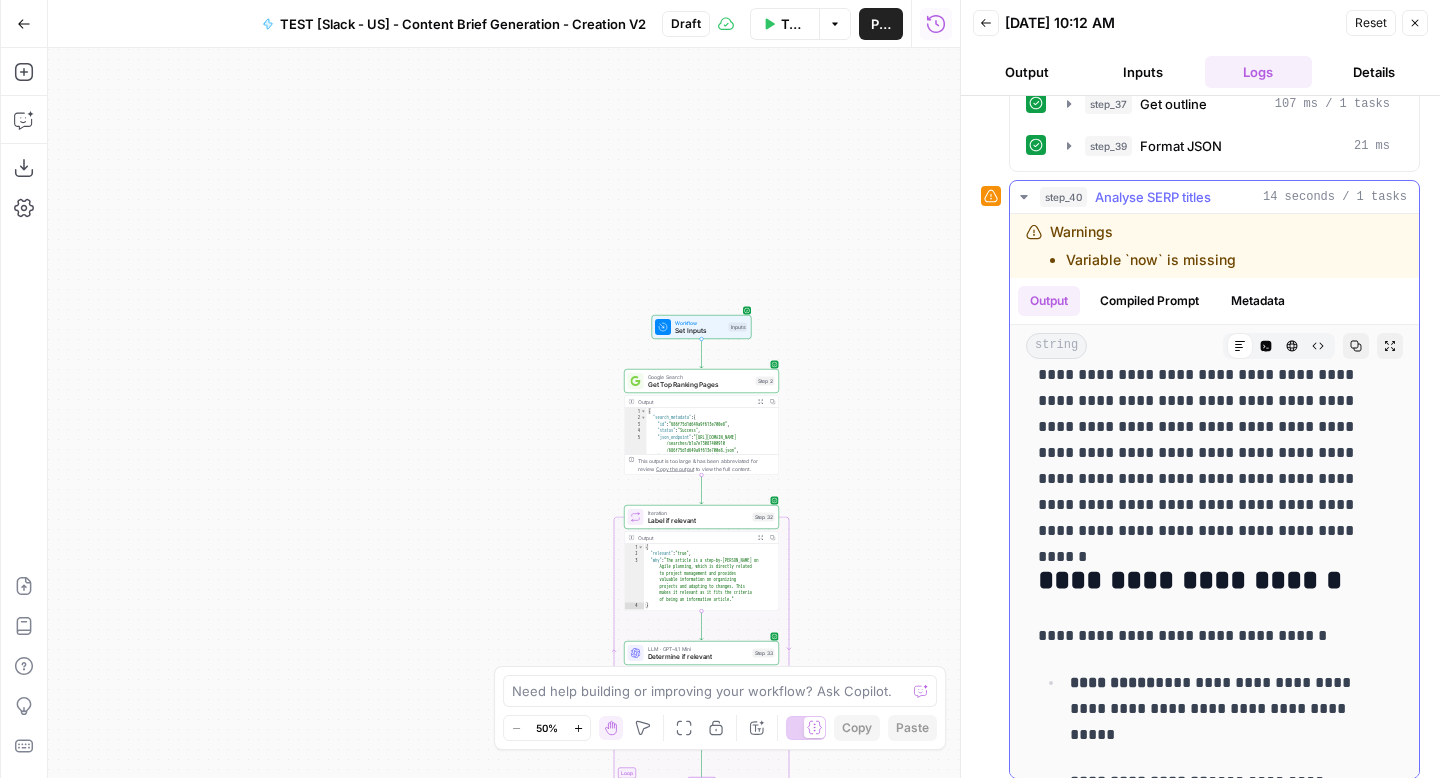 click 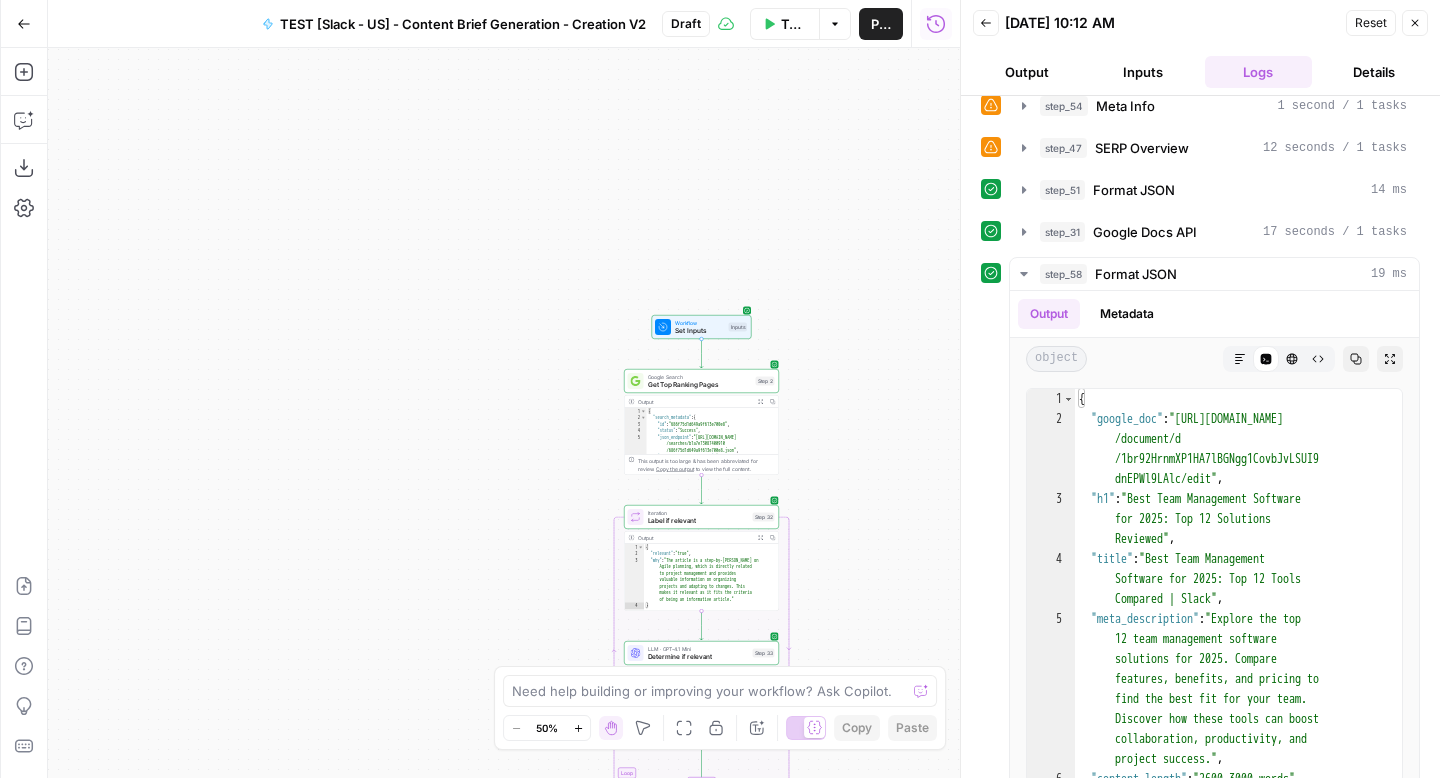 scroll, scrollTop: 2813, scrollLeft: 0, axis: vertical 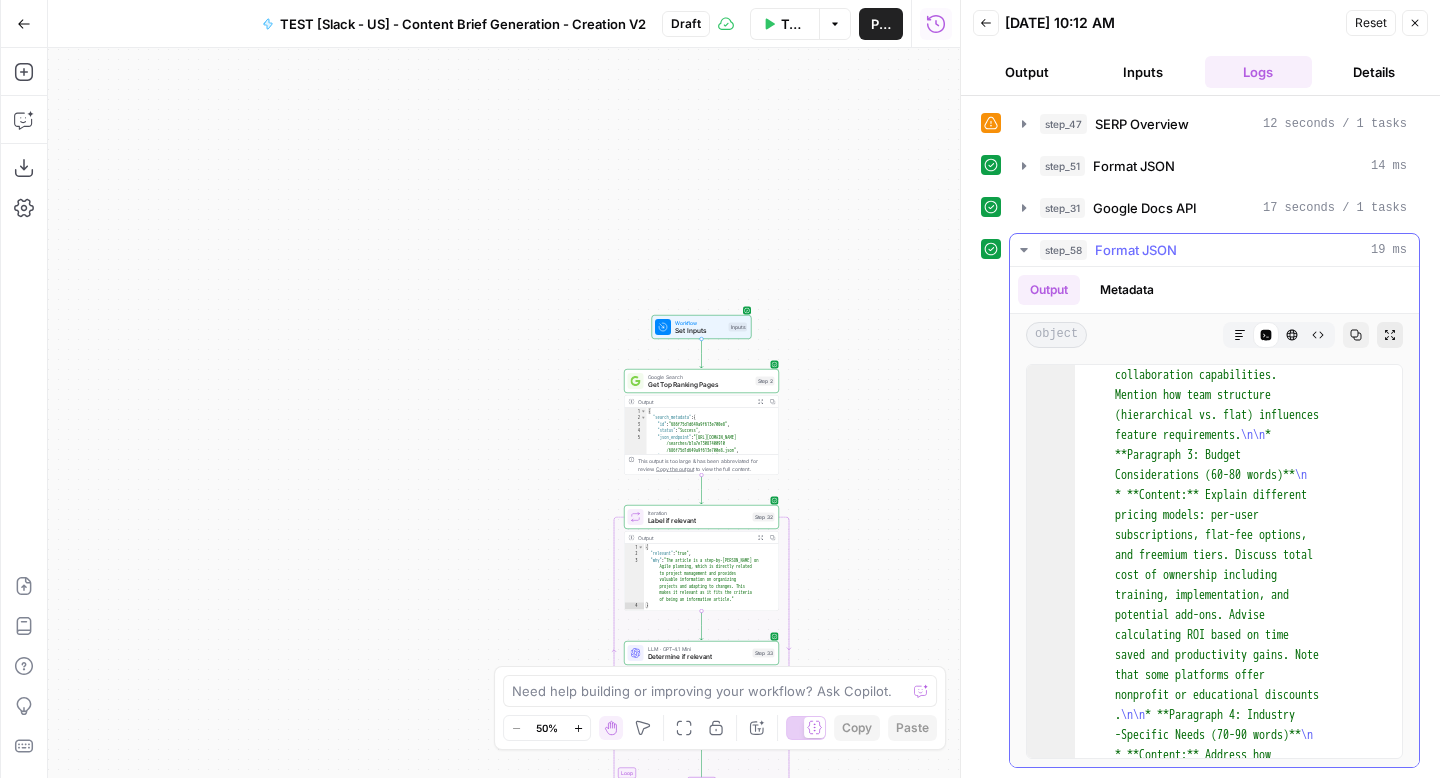 click 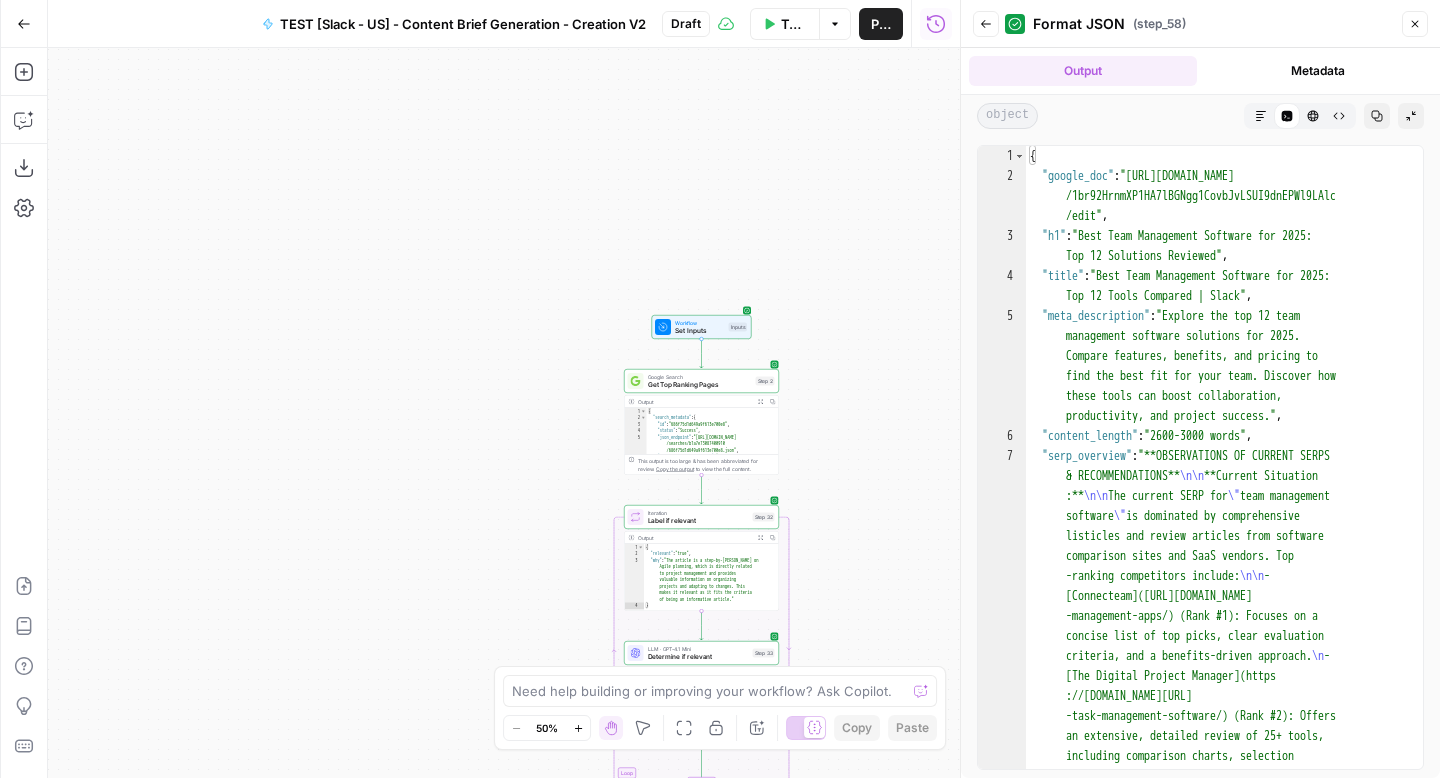 type on "**********" 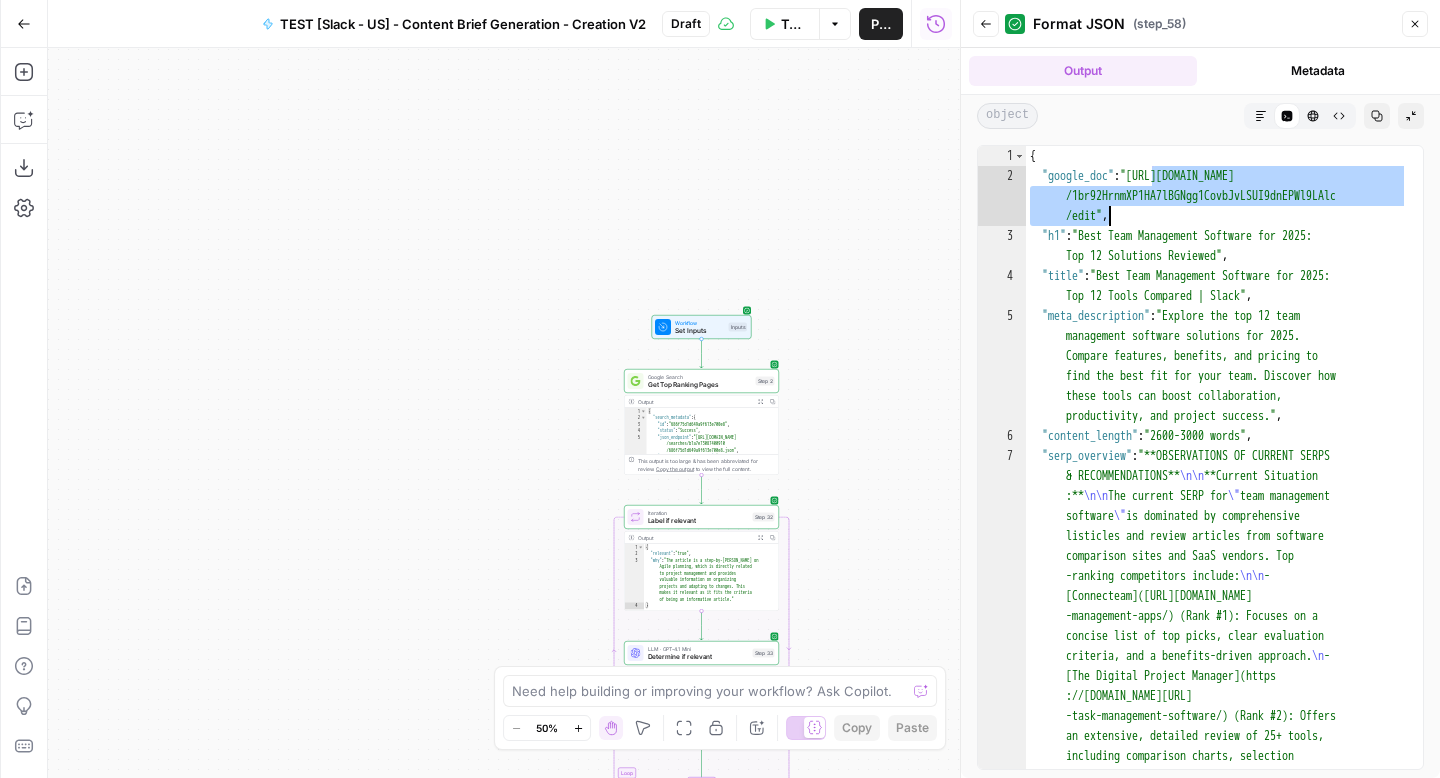 drag, startPoint x: 1152, startPoint y: 177, endPoint x: 1109, endPoint y: 213, distance: 56.0803 